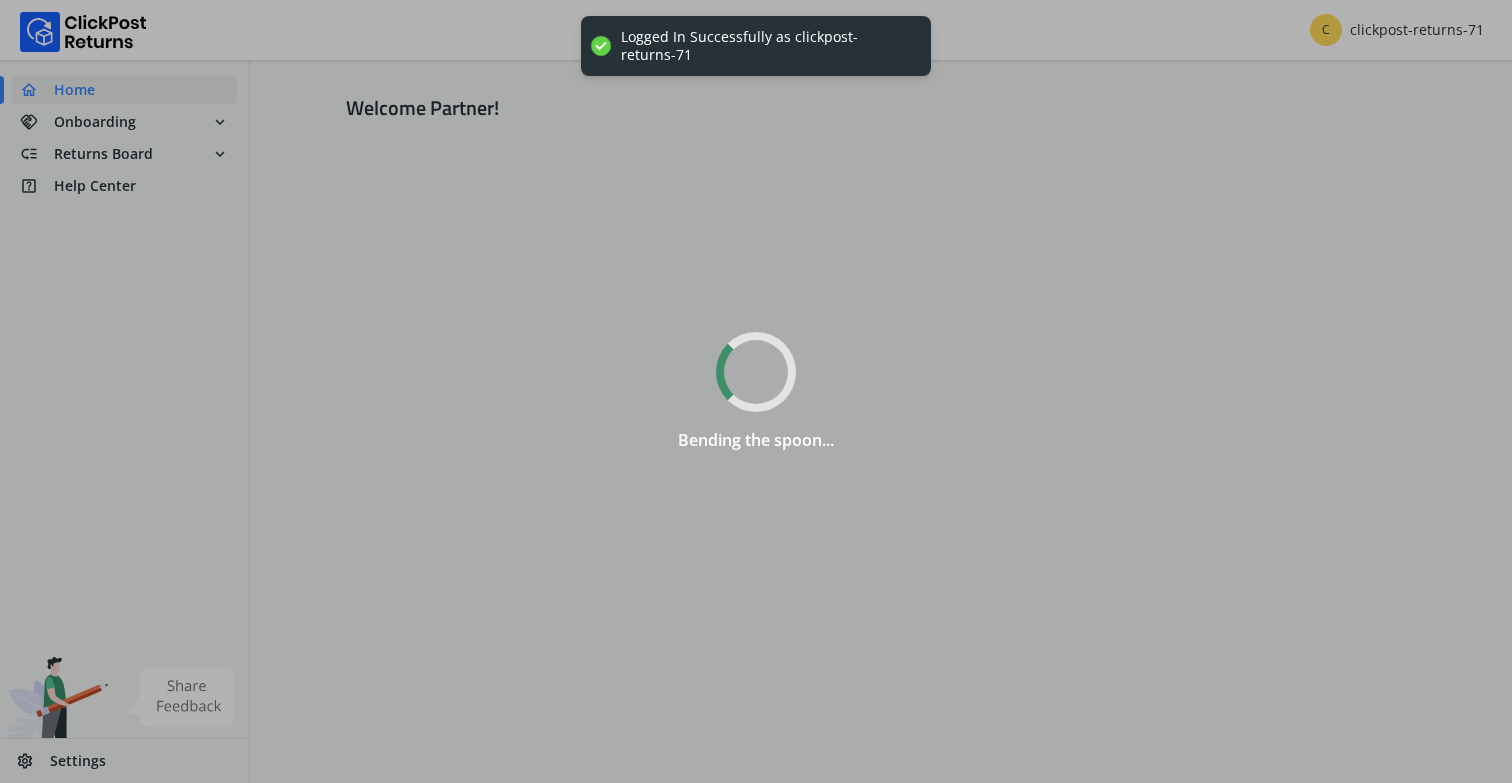 scroll, scrollTop: 0, scrollLeft: 0, axis: both 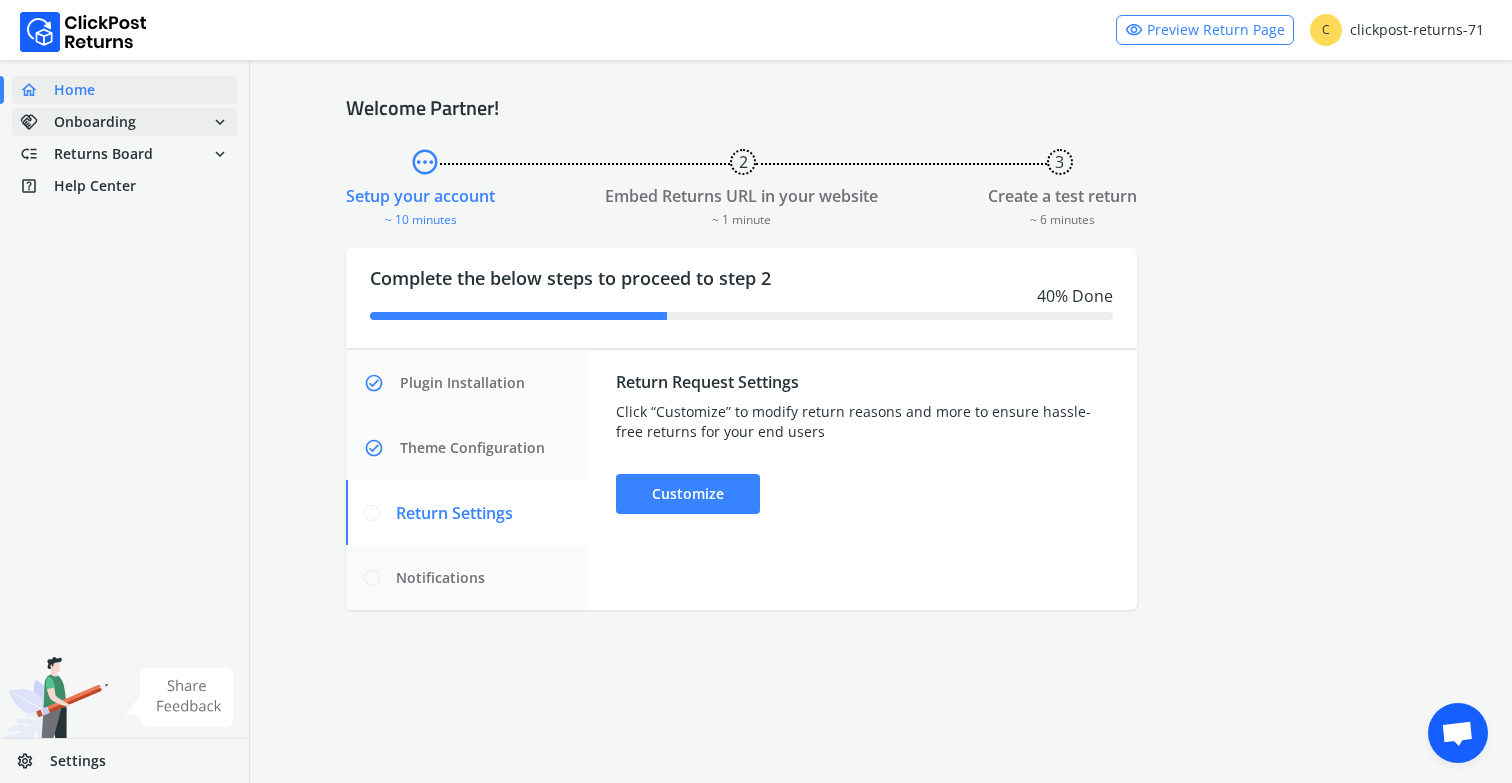 click on "handshake Onboarding expand_more" at bounding box center (124, 122) 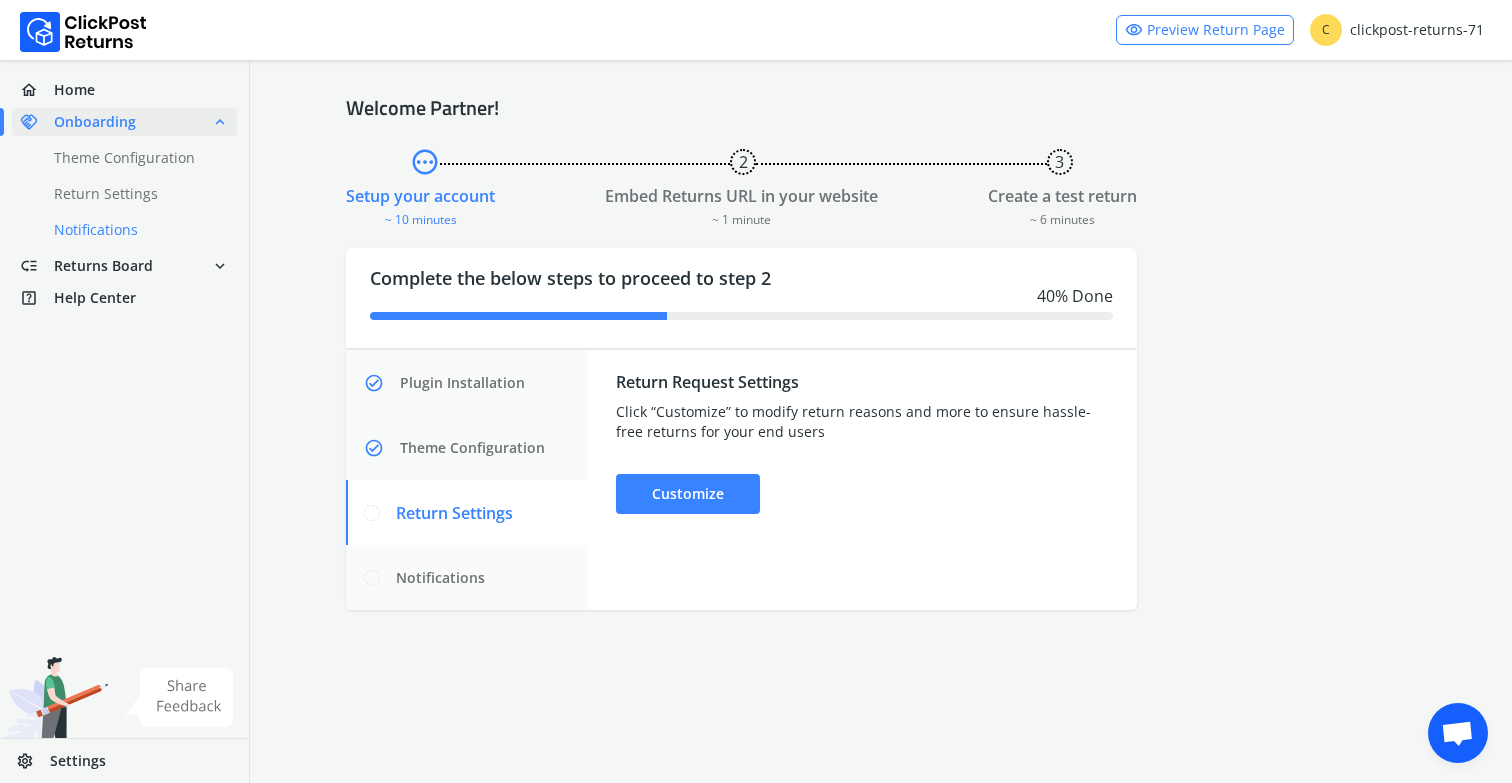 click on "done Notifications" at bounding box center [136, 230] 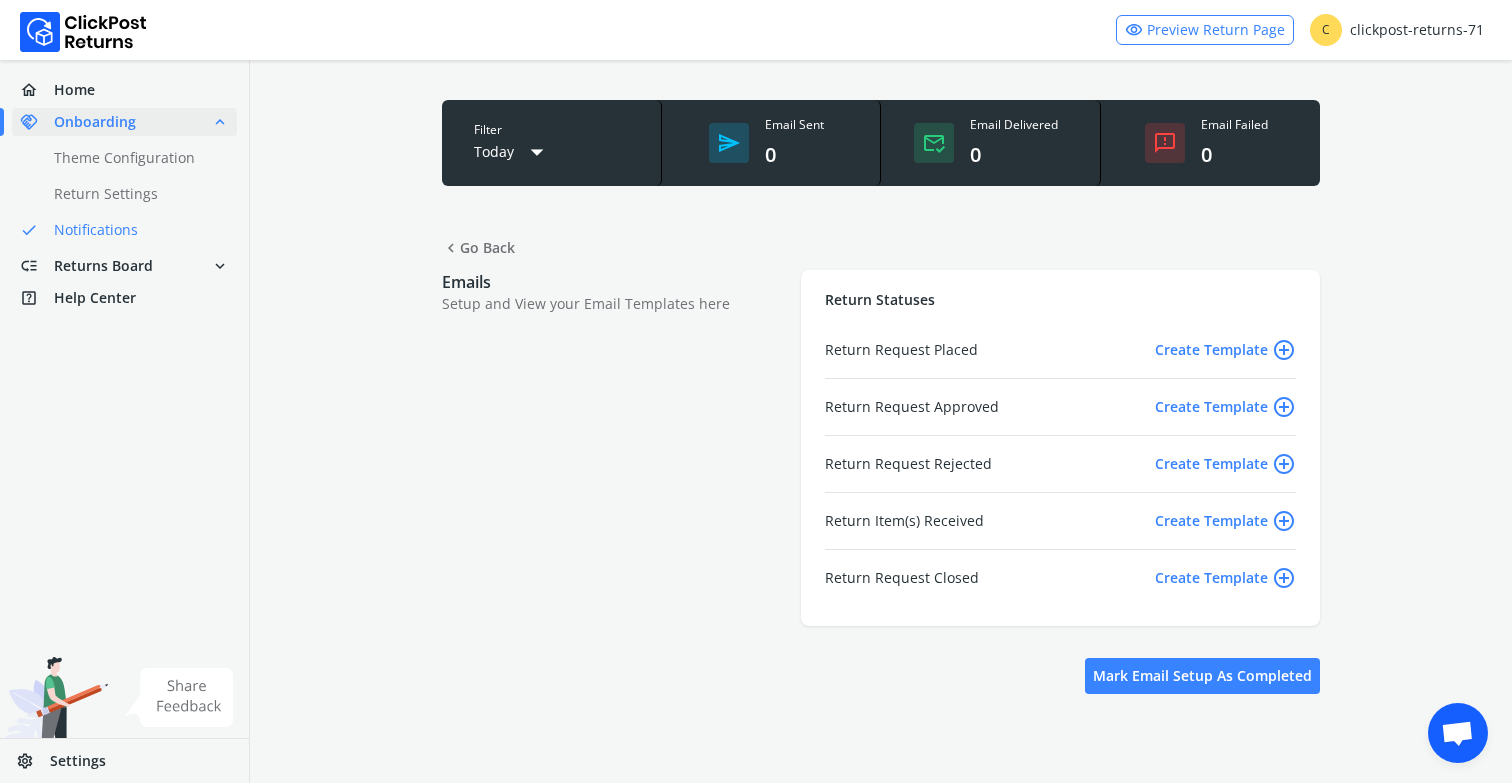click on "add_circle_outline" at bounding box center (1284, 350) 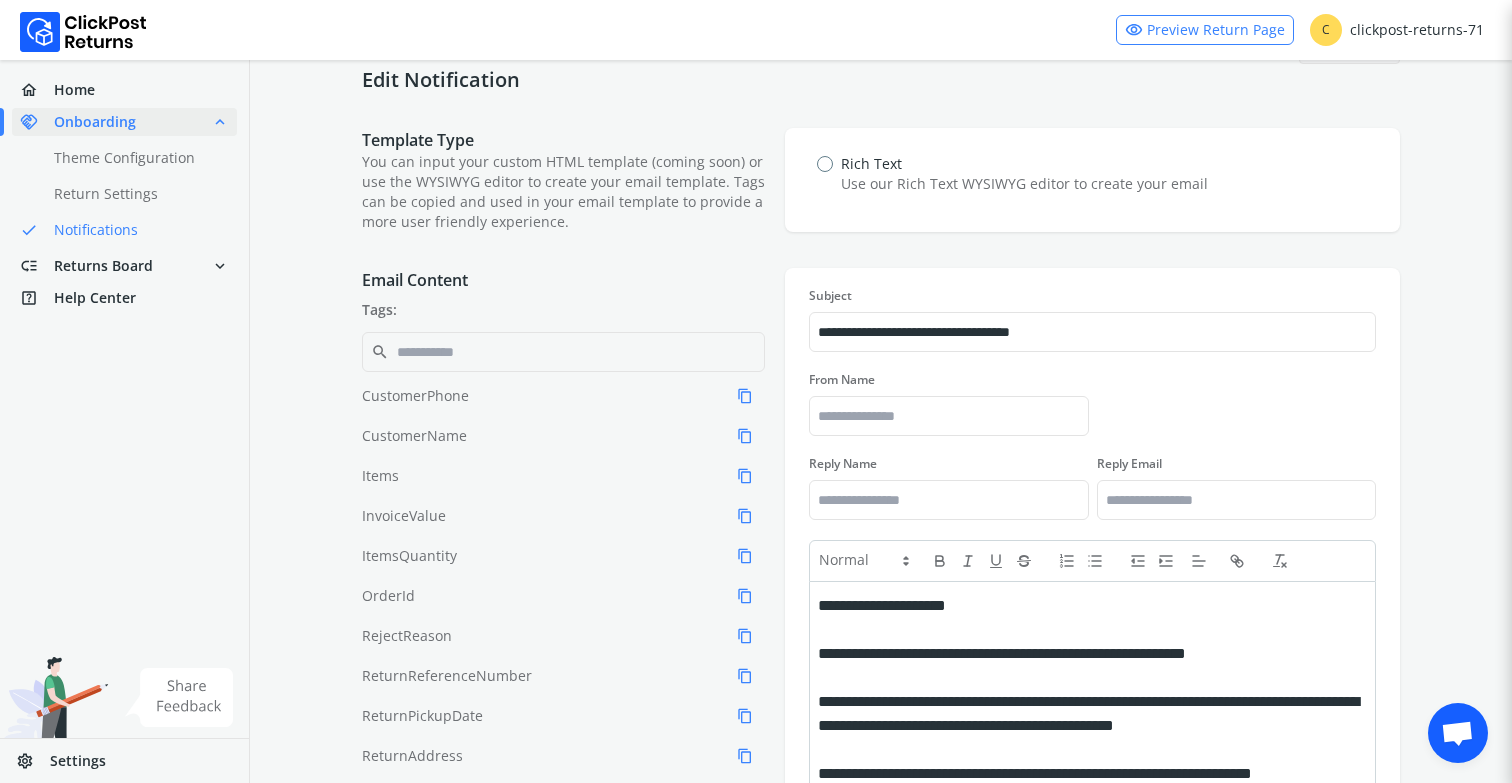 scroll, scrollTop: 16, scrollLeft: 0, axis: vertical 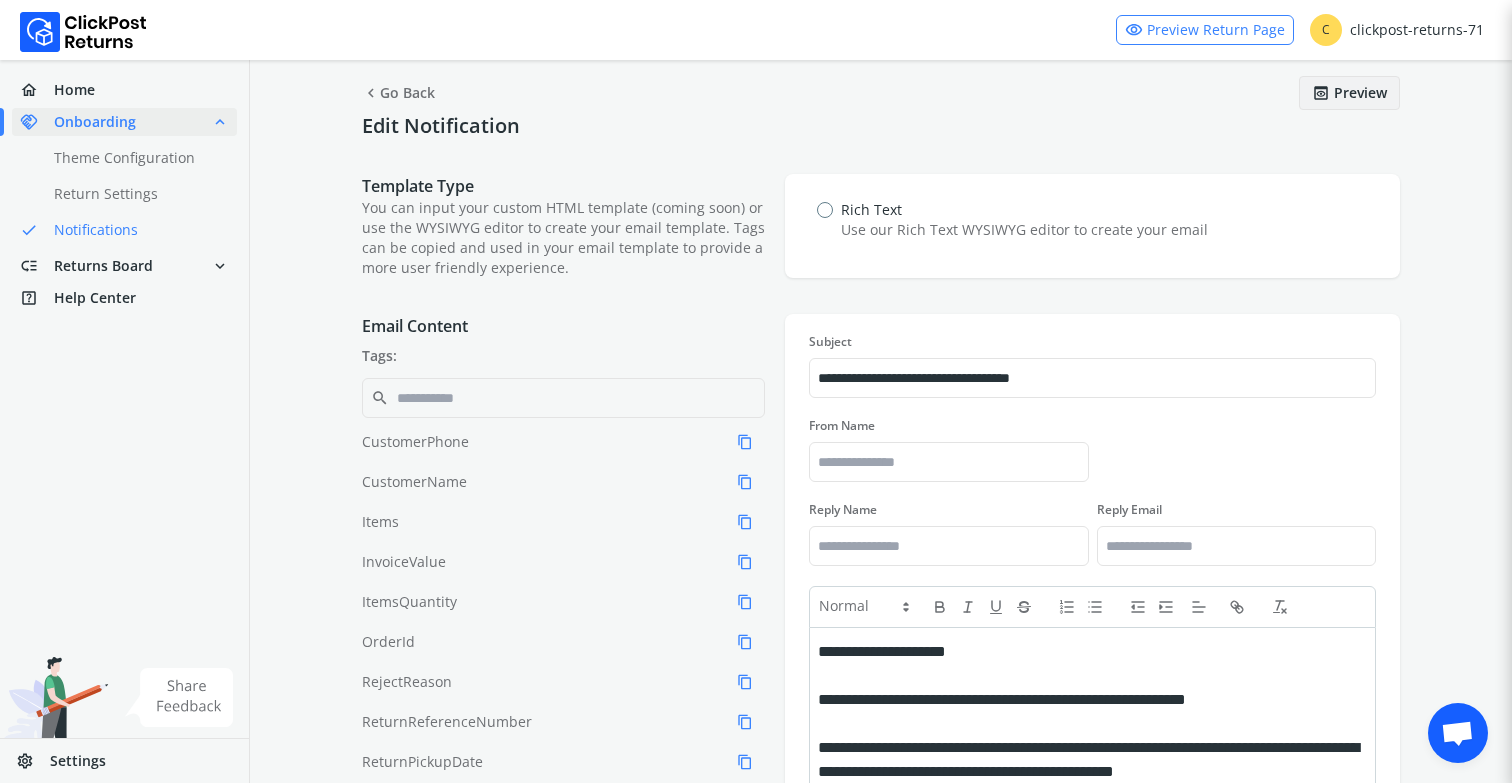 click on "preview Preview" at bounding box center [1349, 93] 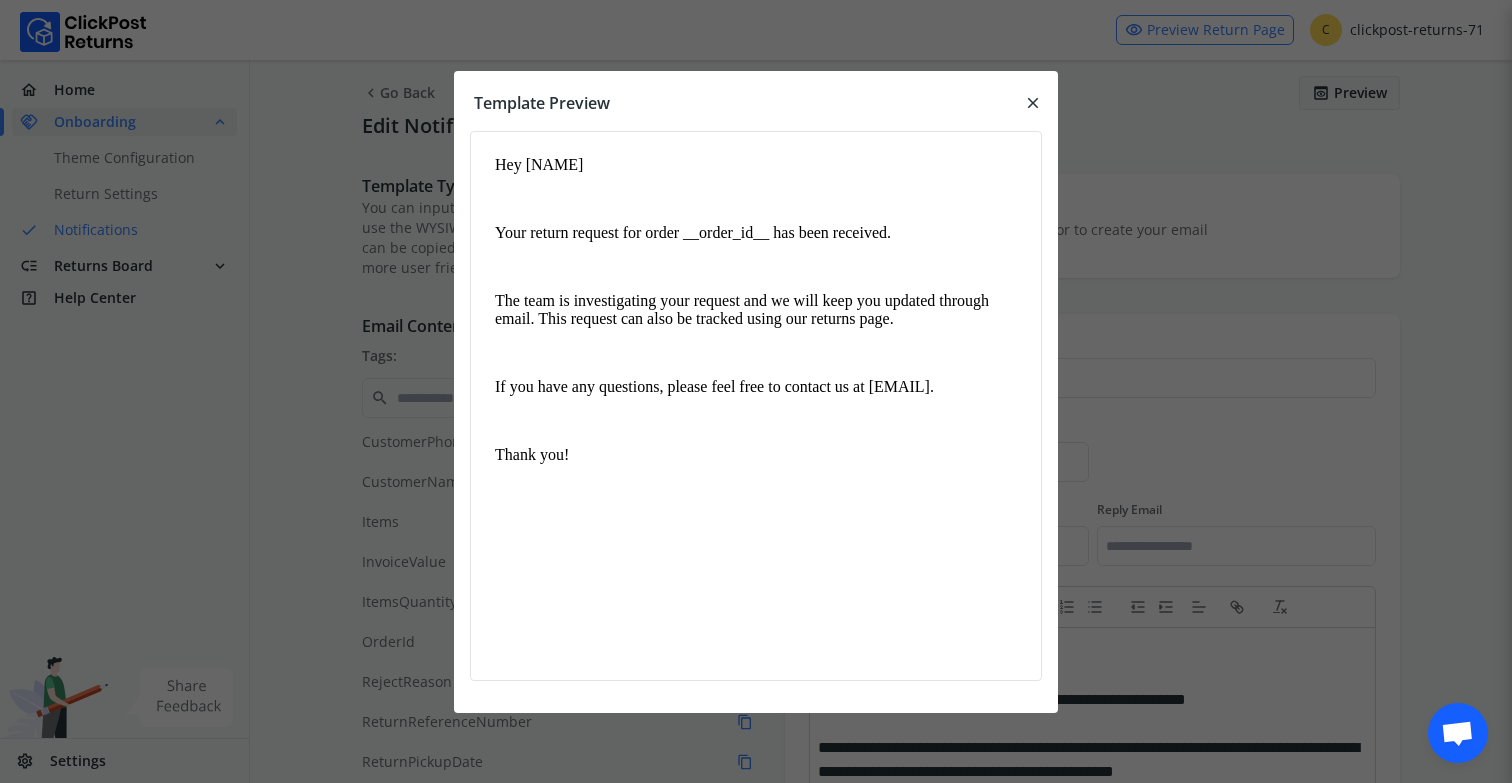 scroll, scrollTop: 0, scrollLeft: 0, axis: both 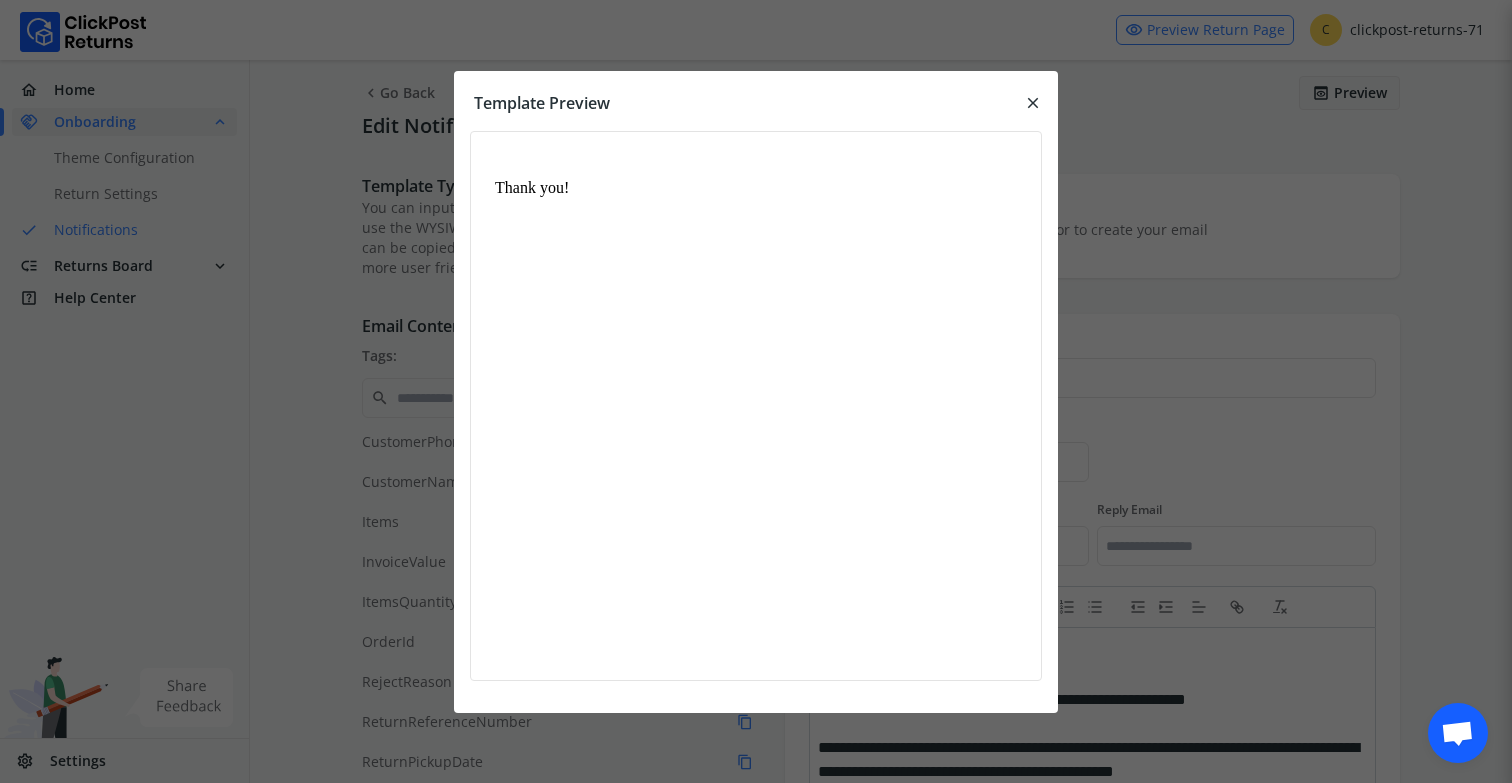 click on "close" at bounding box center [1033, 103] 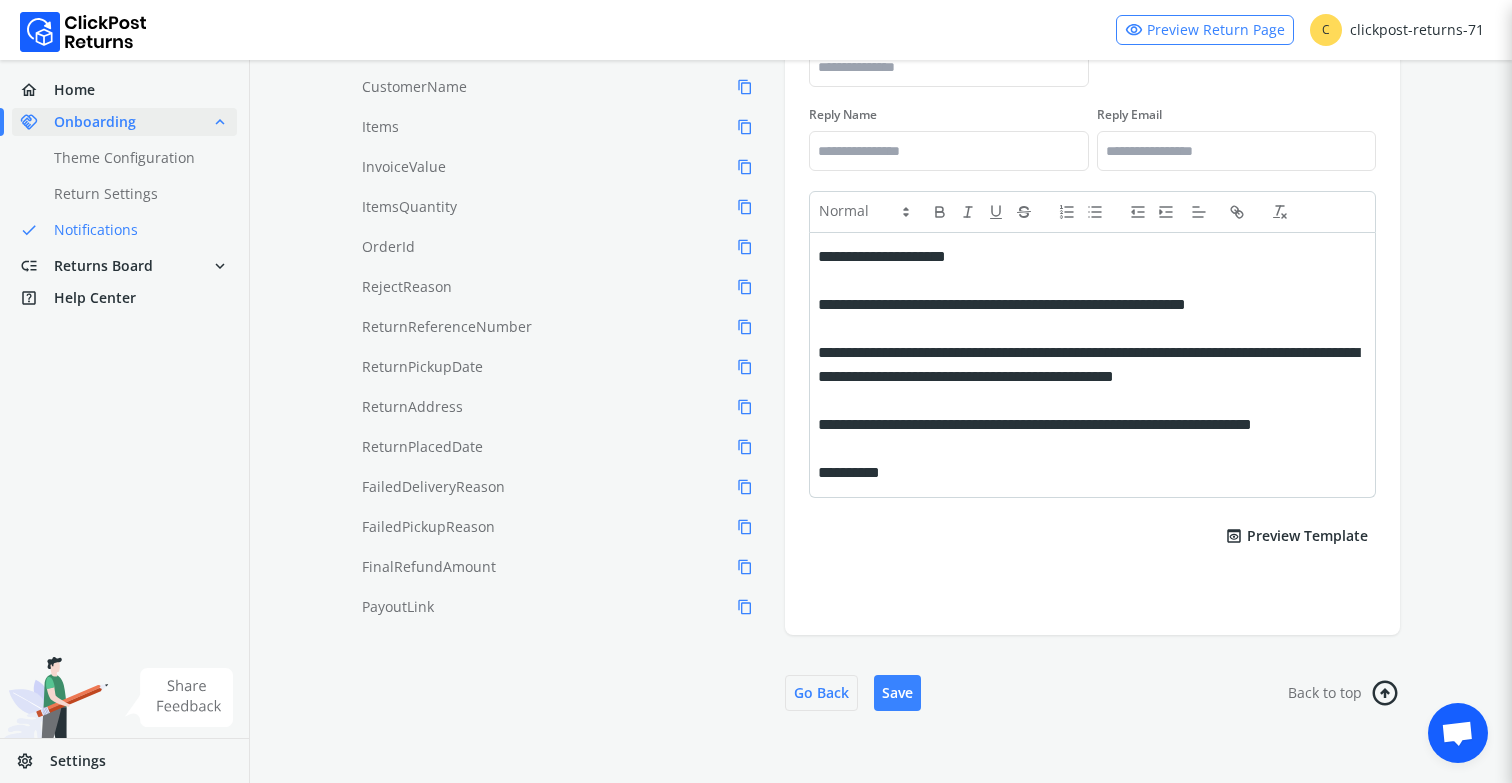 scroll, scrollTop: 0, scrollLeft: 0, axis: both 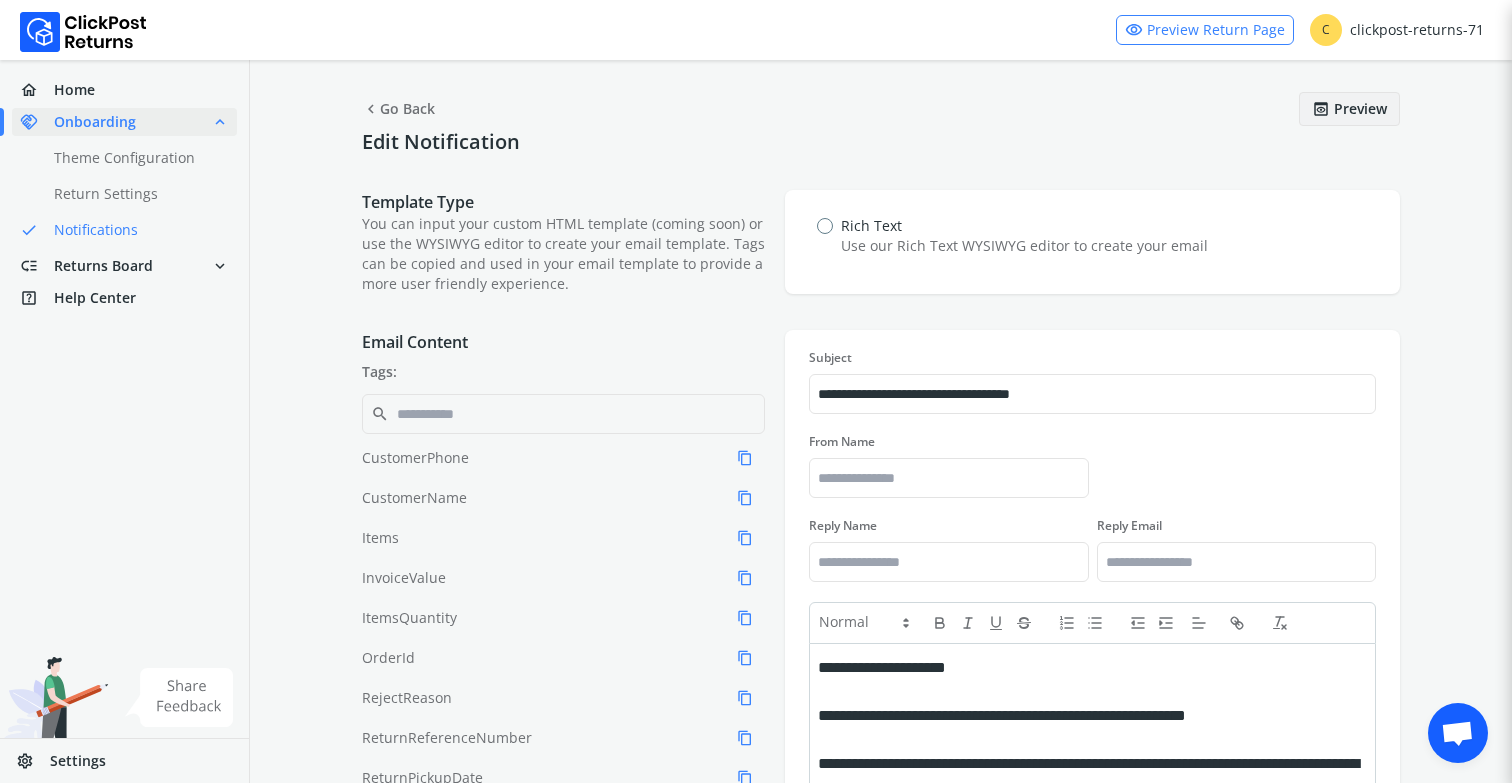 click on "chevron_left Go Back" at bounding box center (398, 109) 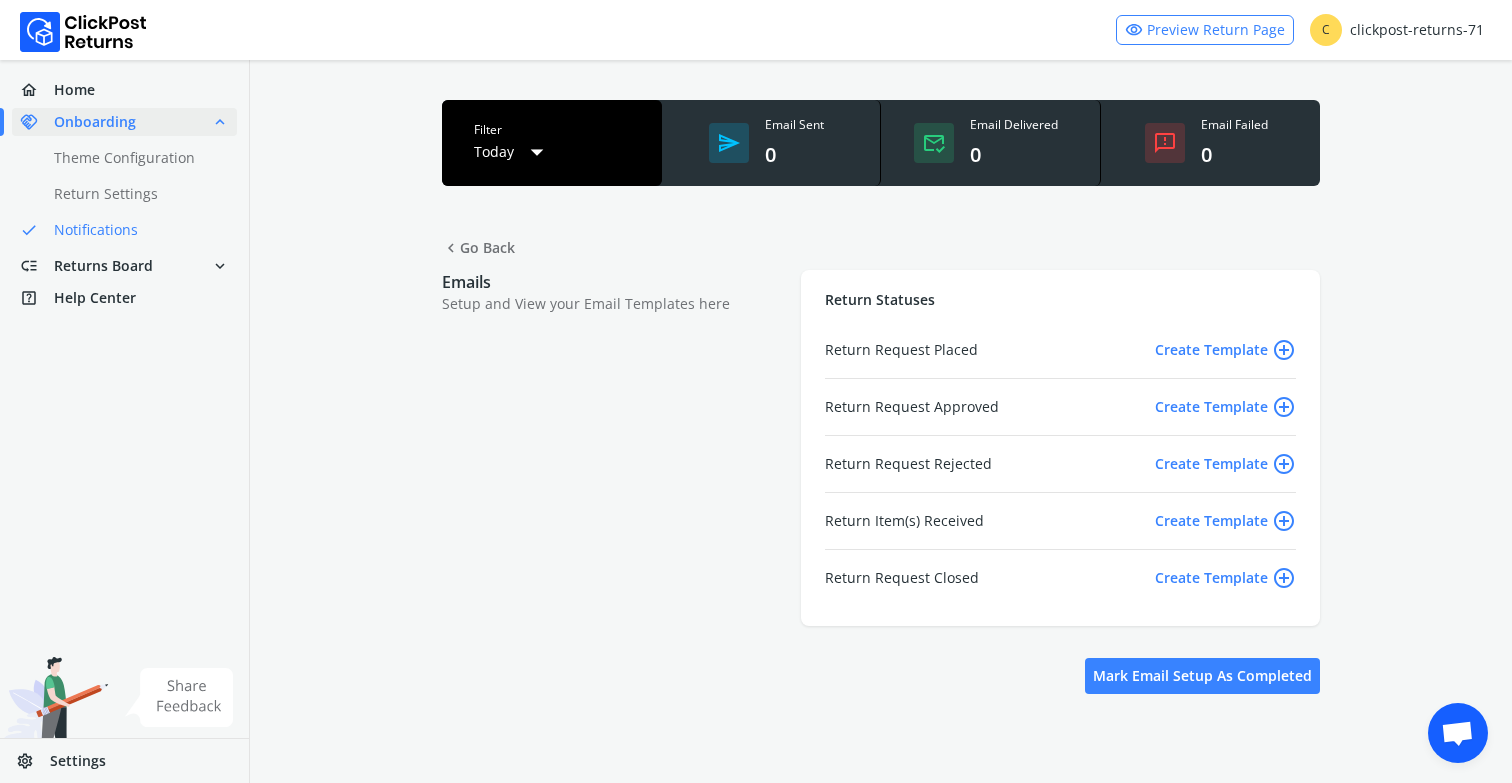 click on "Today arrow_drop_down" at bounding box center [551, 152] 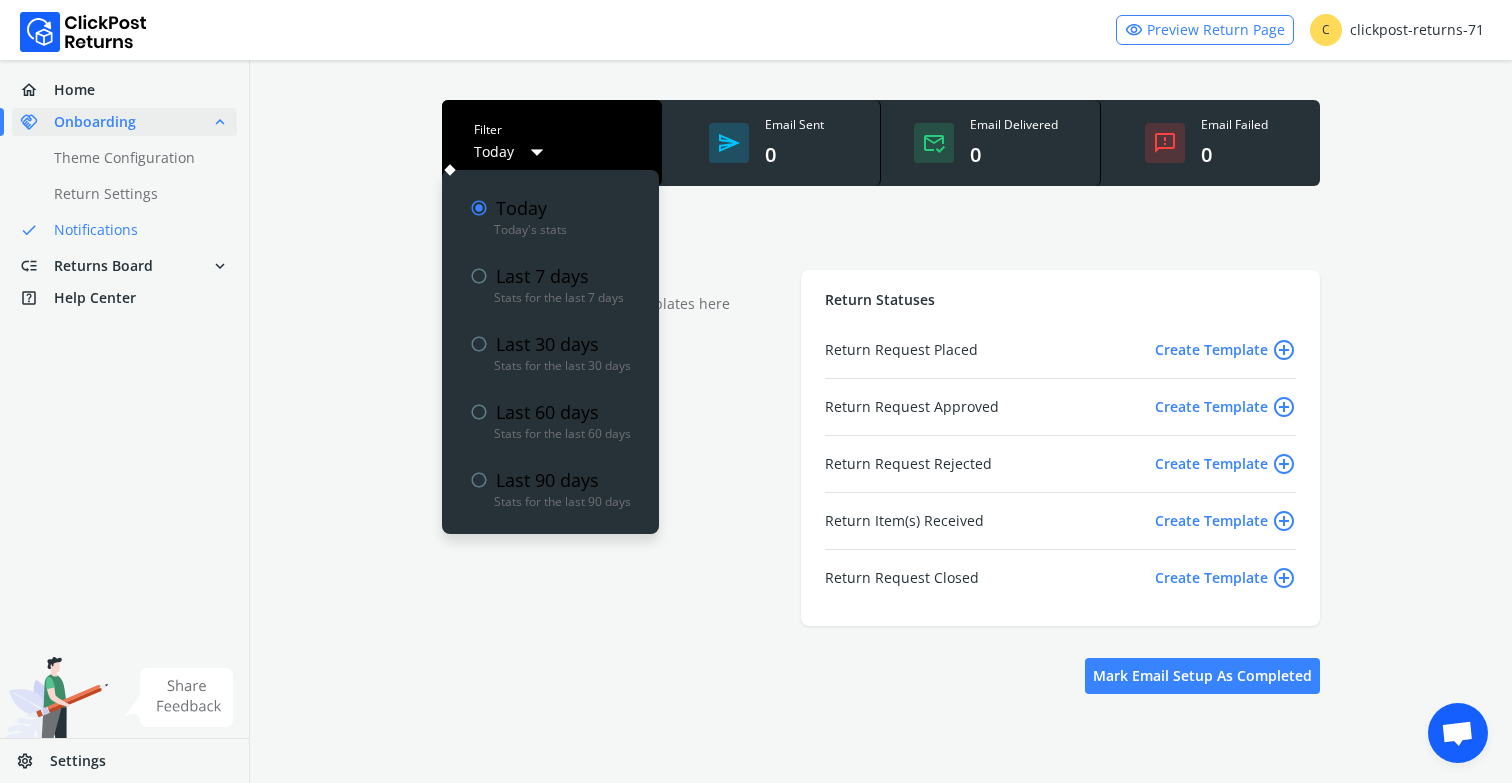 click on "Today arrow_drop_down" at bounding box center (551, 152) 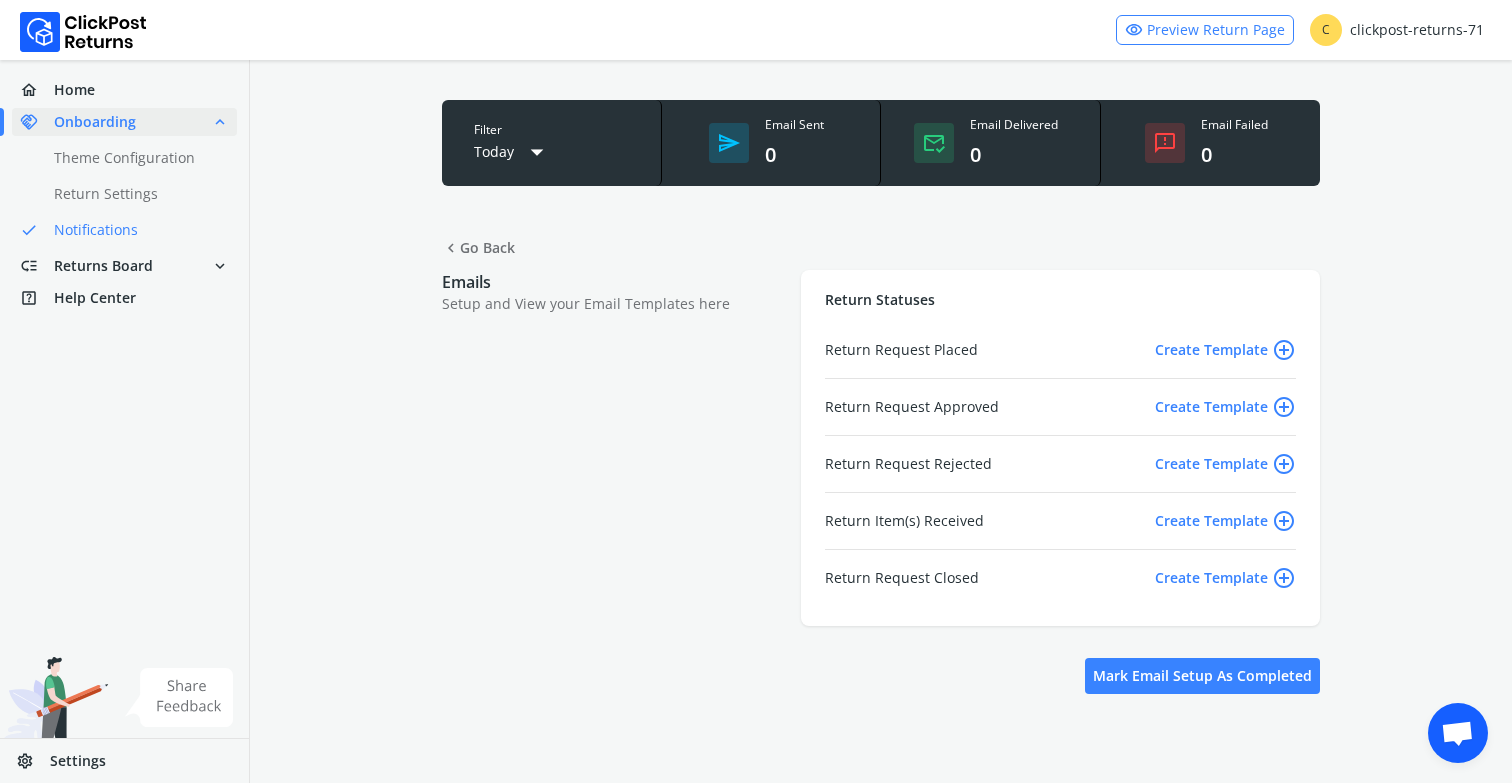 click on "chevron_left Go Back" at bounding box center [881, 248] 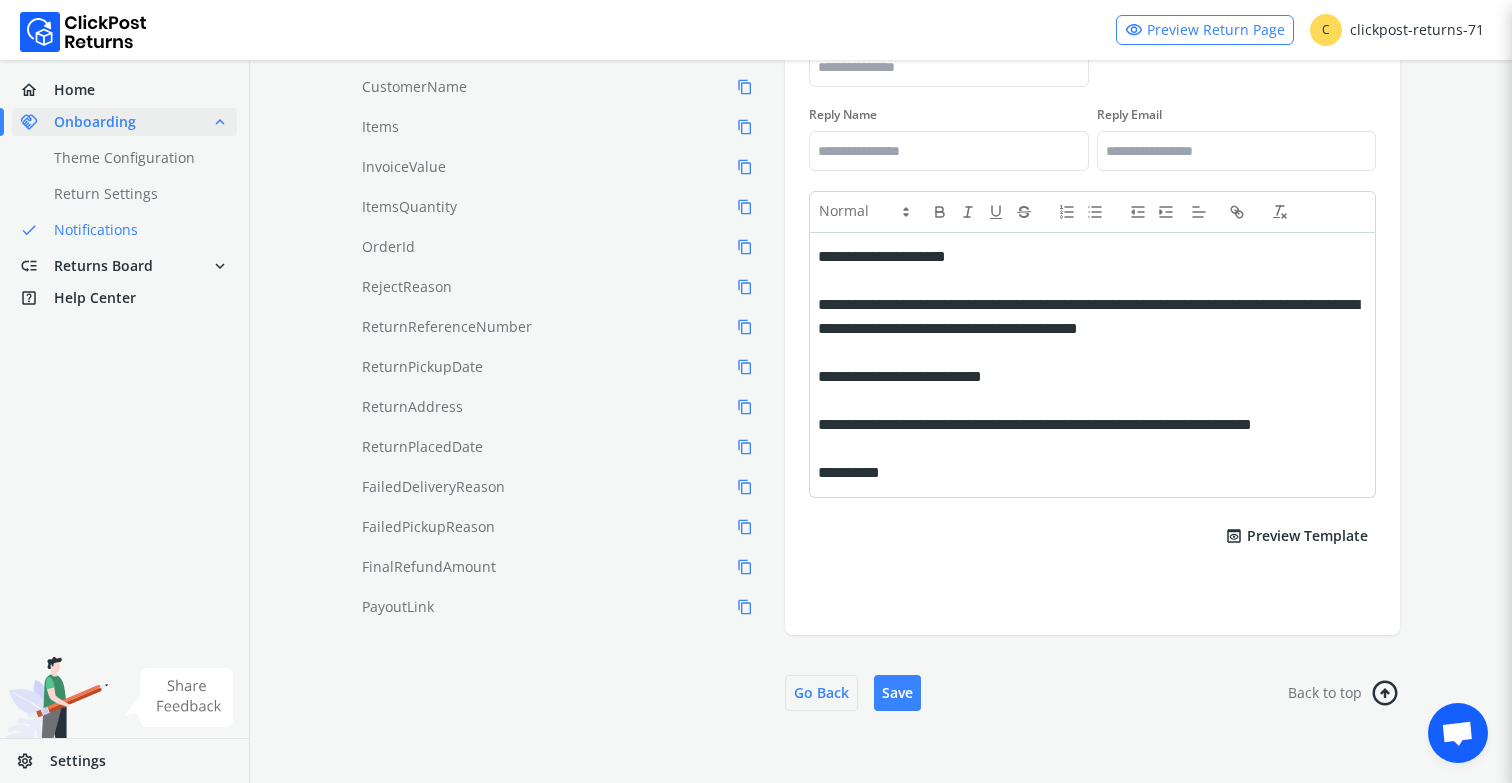 scroll, scrollTop: 0, scrollLeft: 0, axis: both 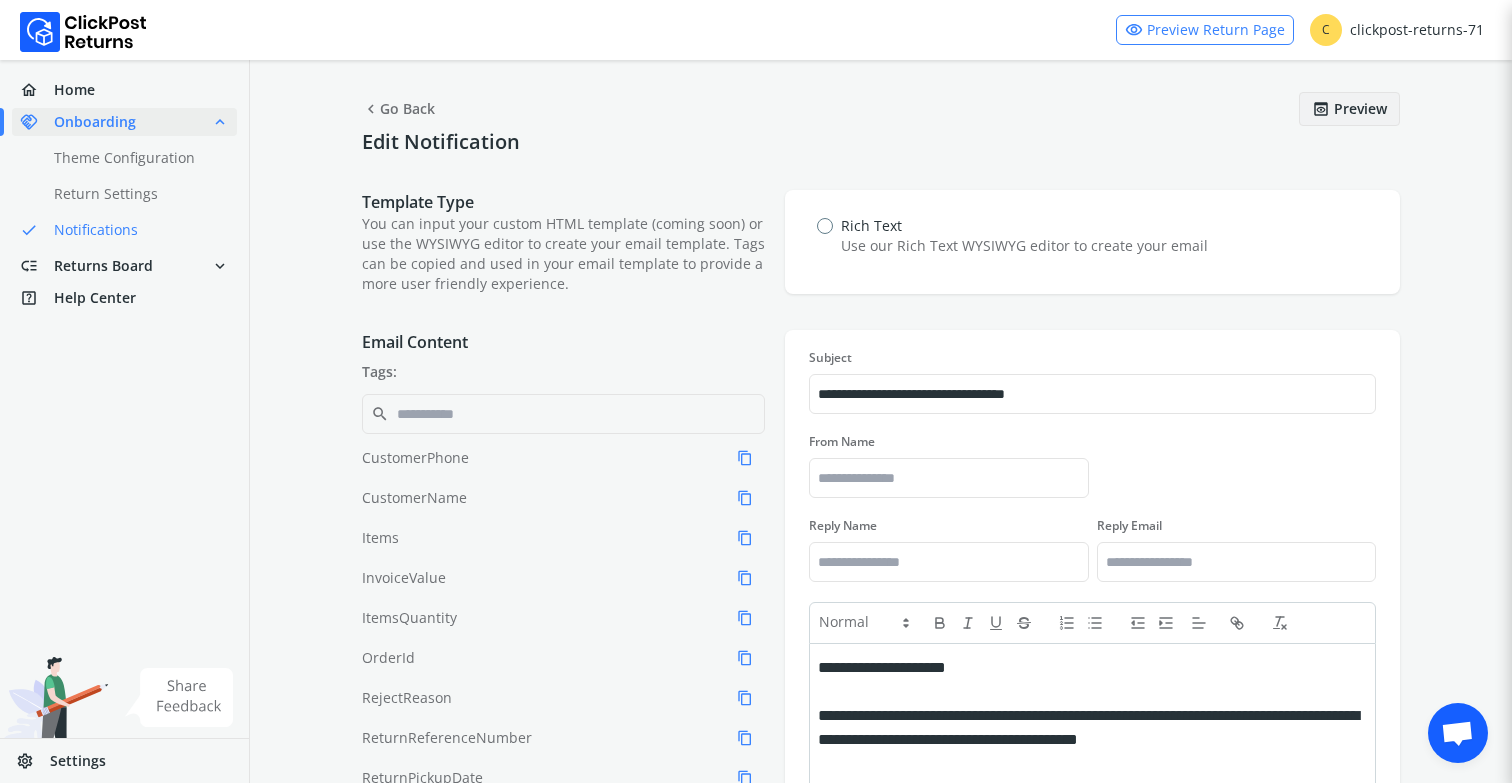 click on "preview Preview" at bounding box center [1349, 109] 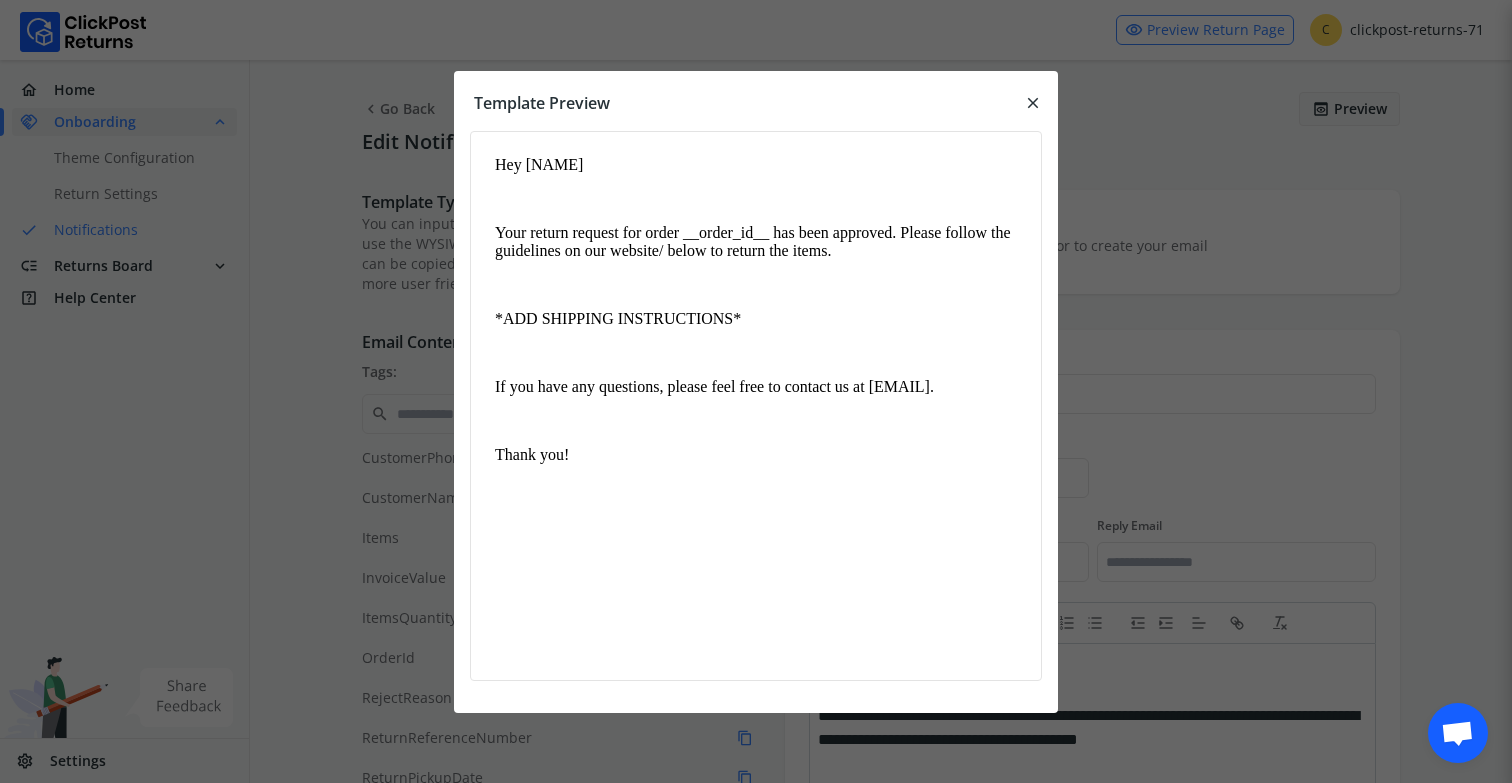 scroll, scrollTop: 0, scrollLeft: 0, axis: both 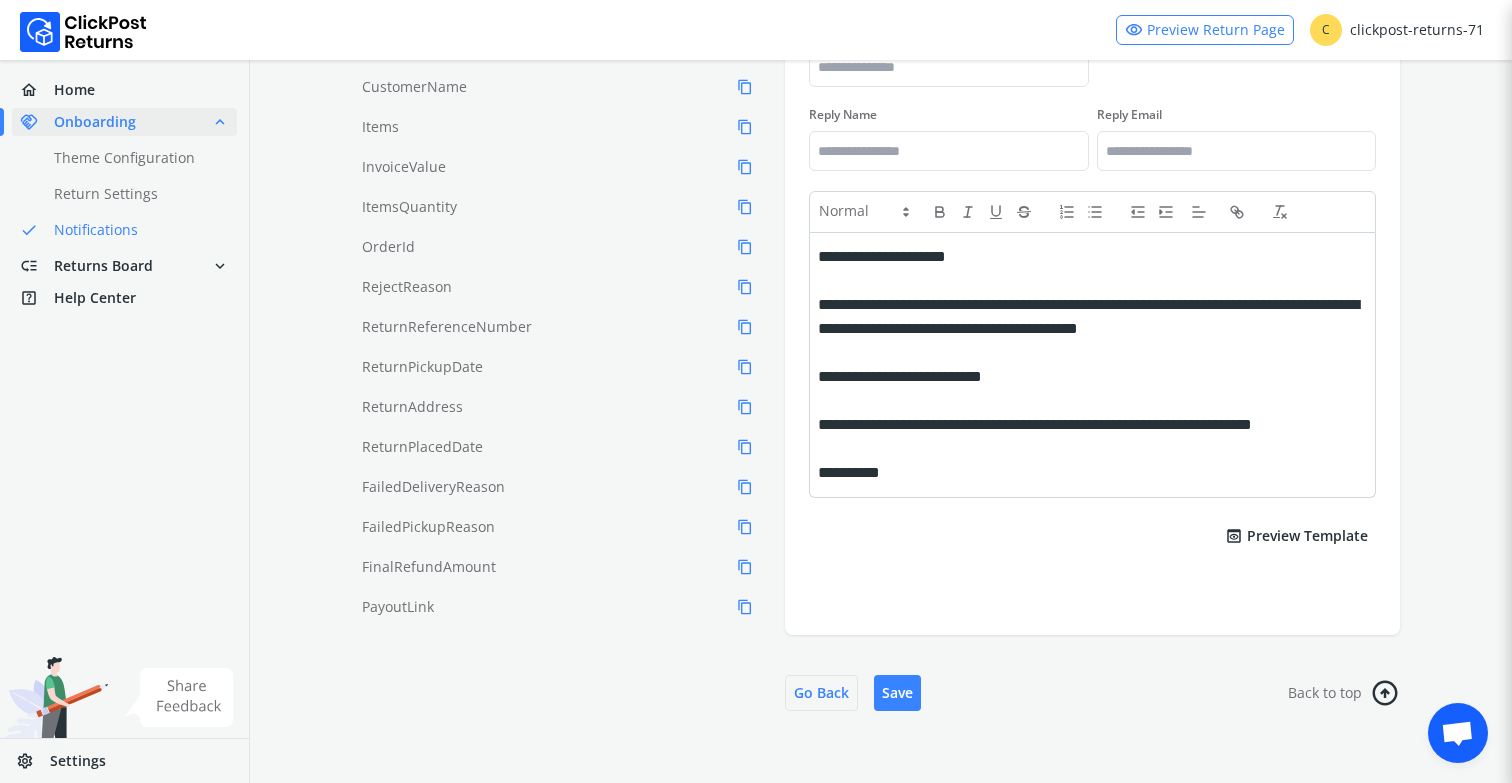 click on "preview Preview Template" at bounding box center [1296, 536] 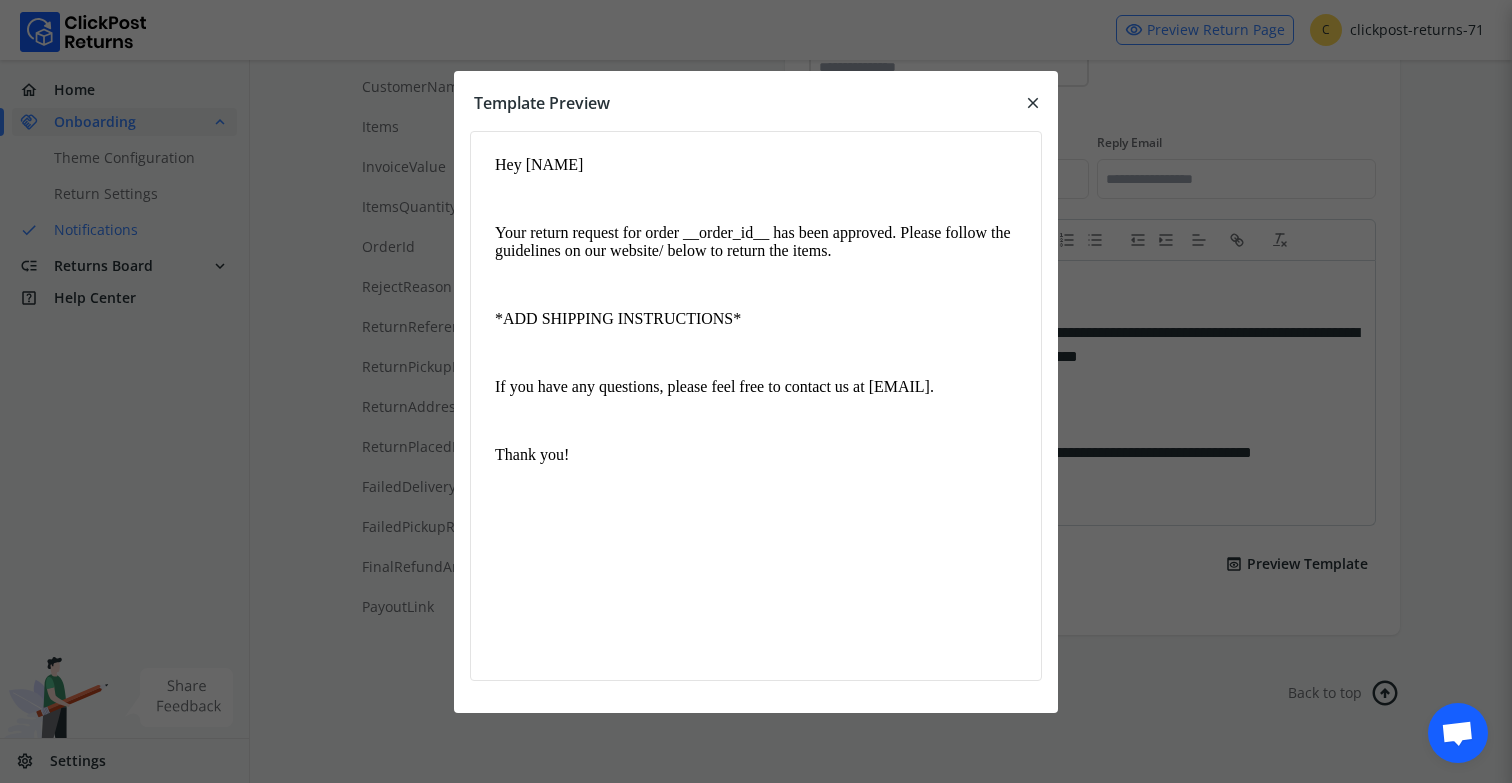 scroll, scrollTop: 0, scrollLeft: 0, axis: both 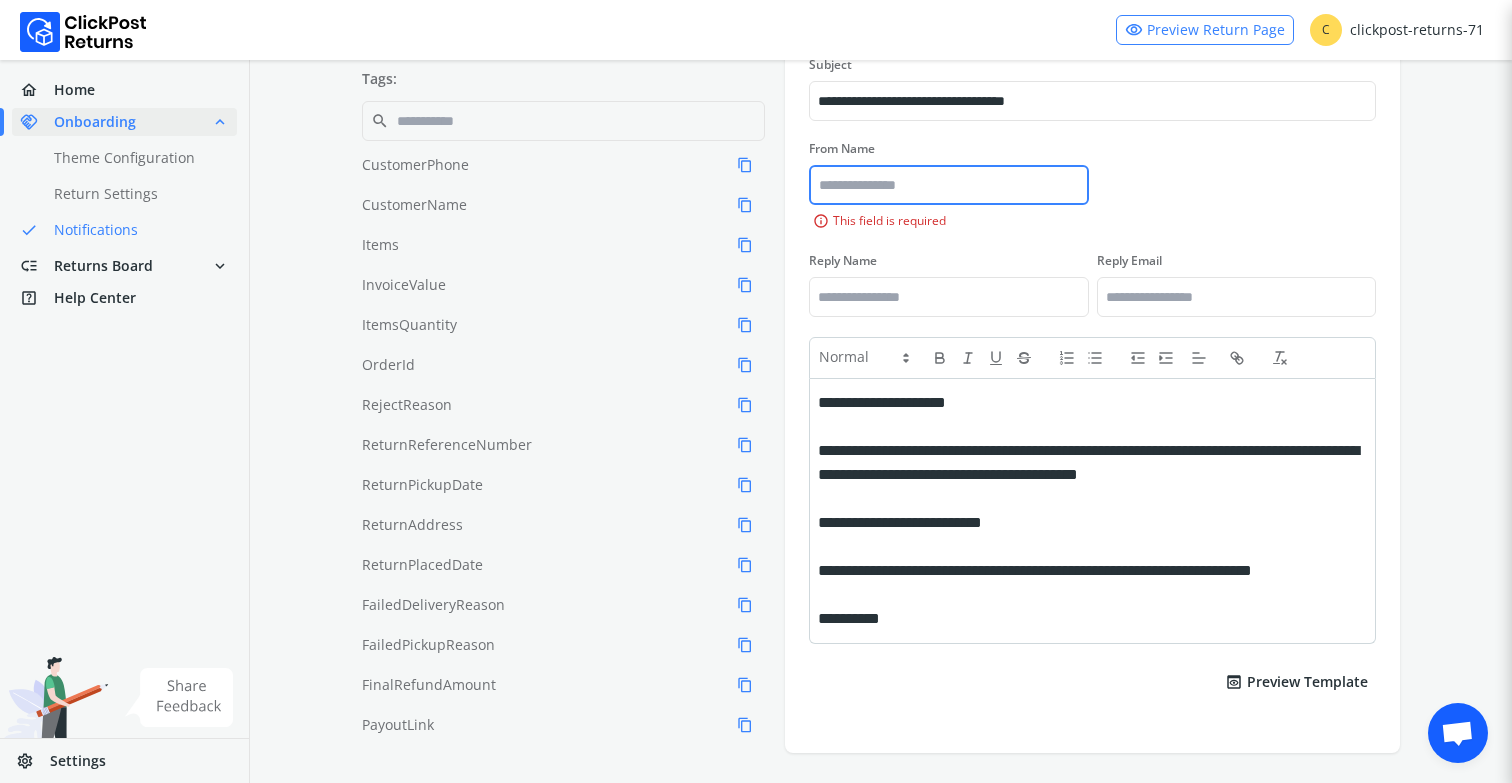 click on "From Name" at bounding box center (948, 185) 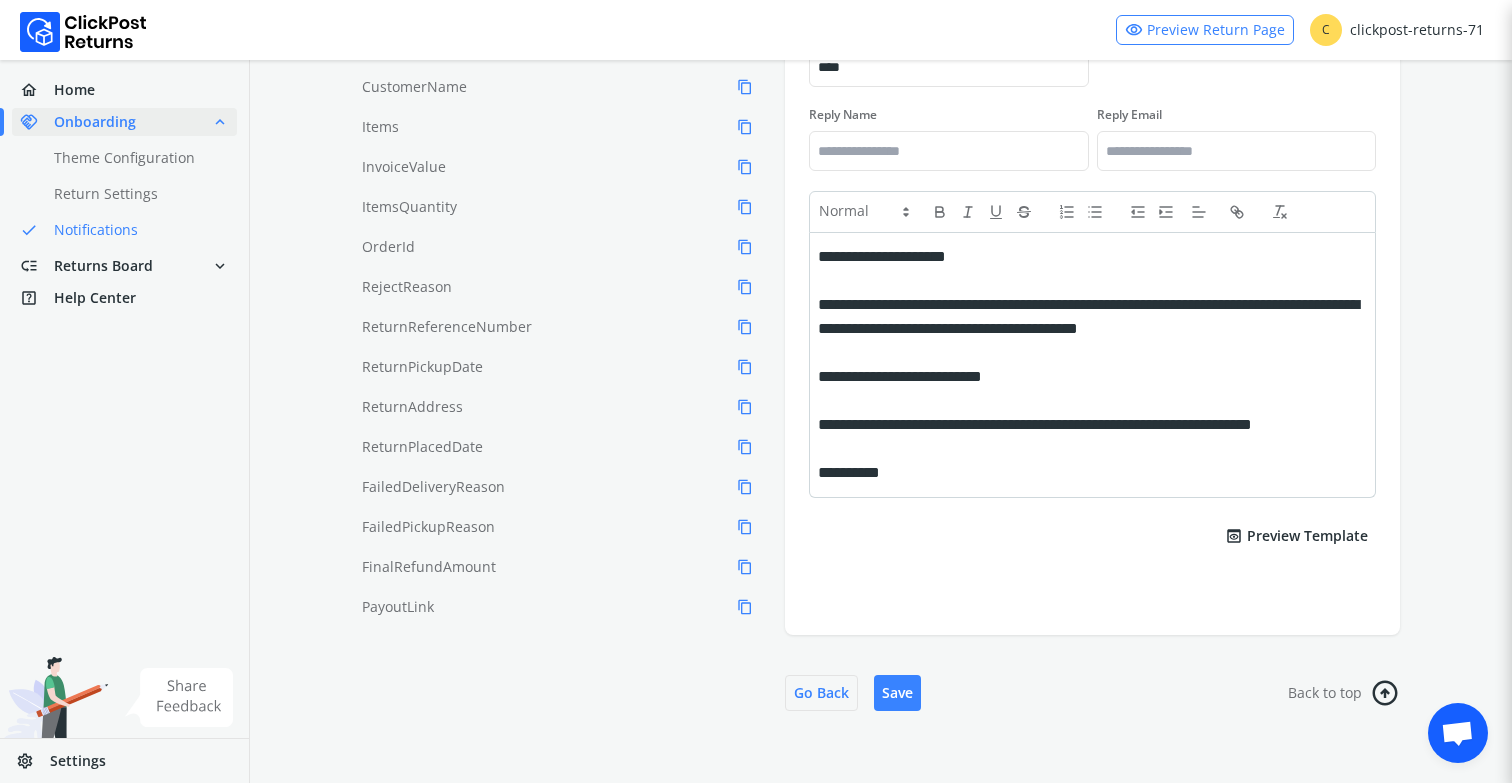 scroll, scrollTop: 0, scrollLeft: 0, axis: both 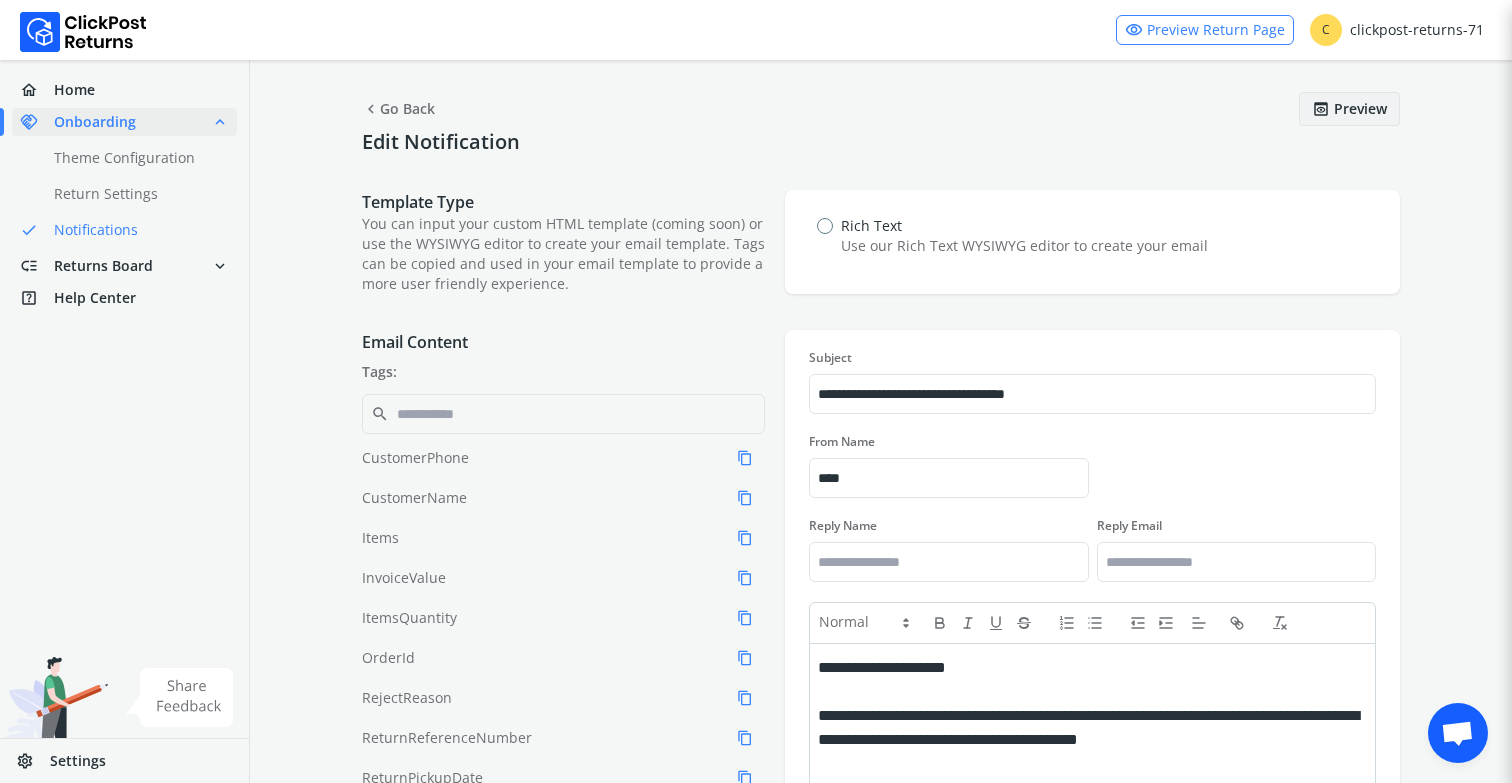 type on "****" 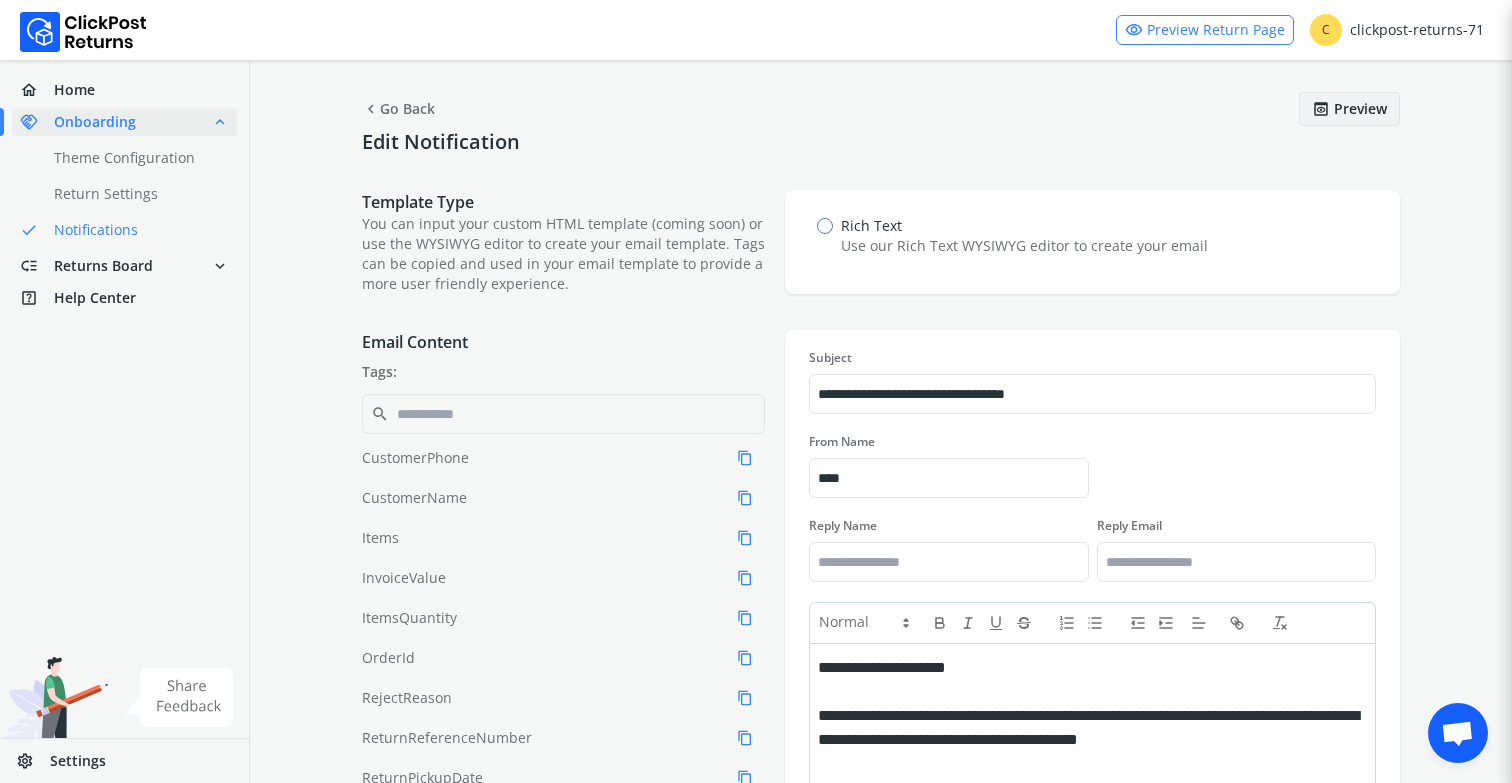 click on "chevron_left Go Back" at bounding box center (398, 109) 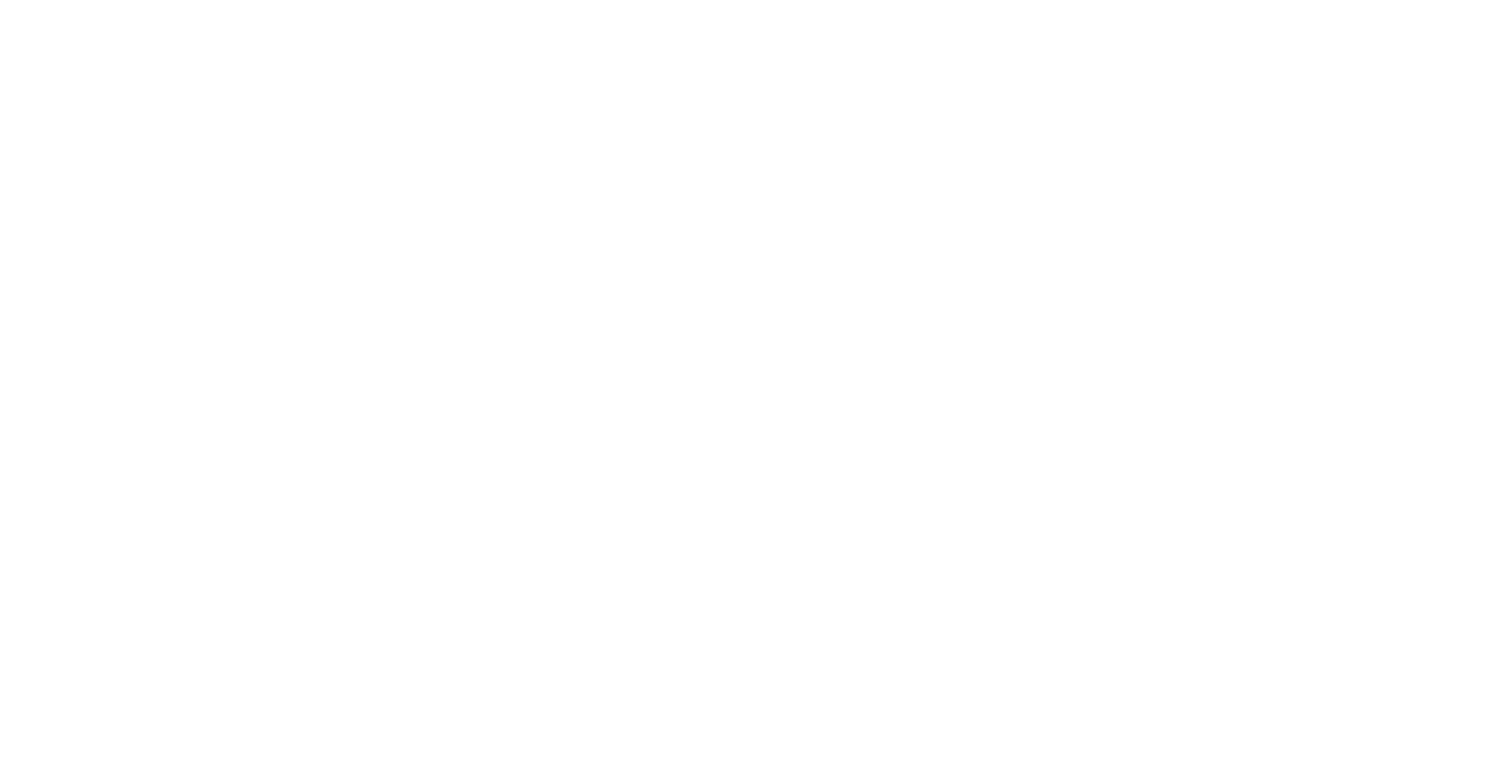 scroll, scrollTop: 0, scrollLeft: 0, axis: both 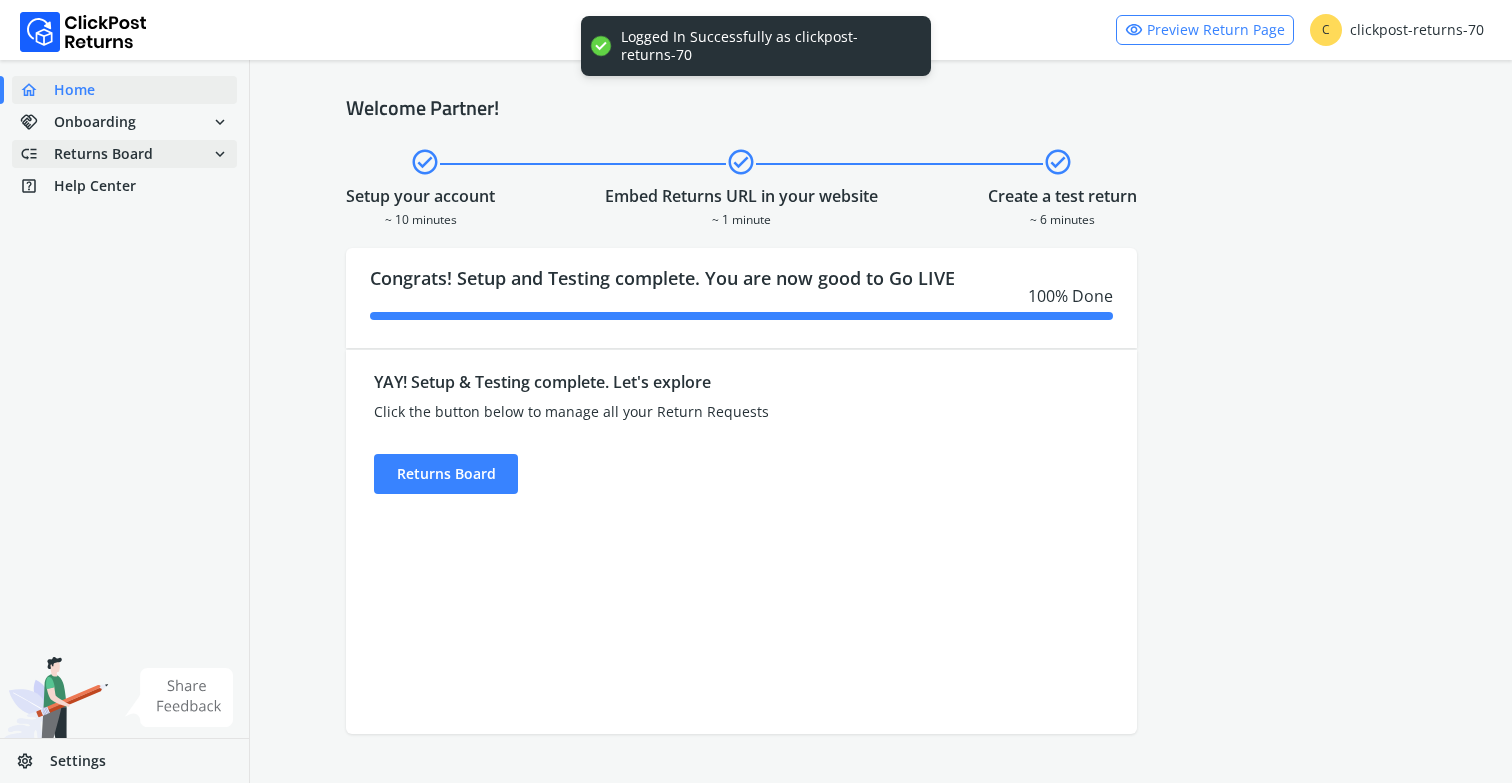 click on "Returns Board" at bounding box center (95, 122) 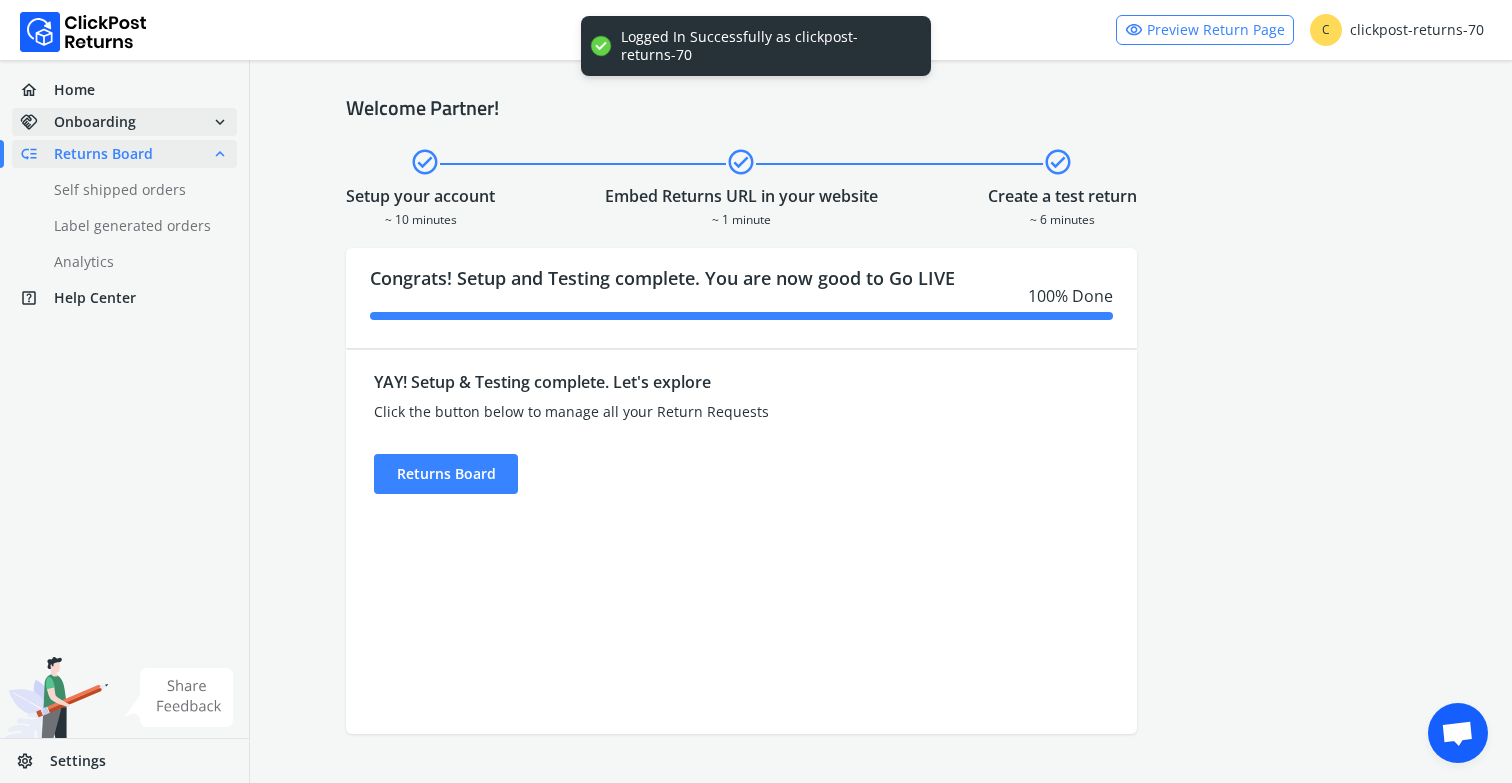 click on "handshake Onboarding expand_more" at bounding box center (124, 122) 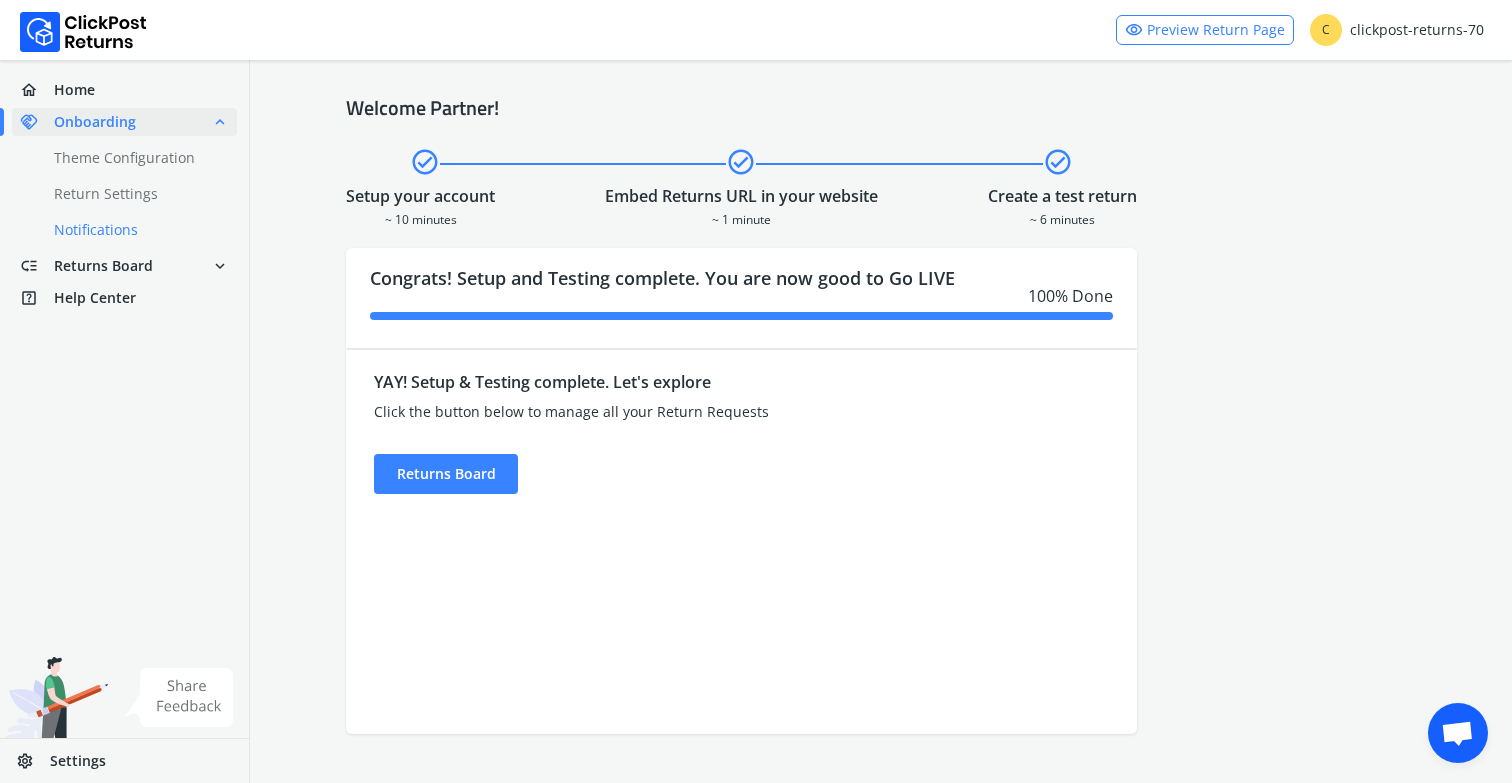 click on "done Notifications" at bounding box center (136, 230) 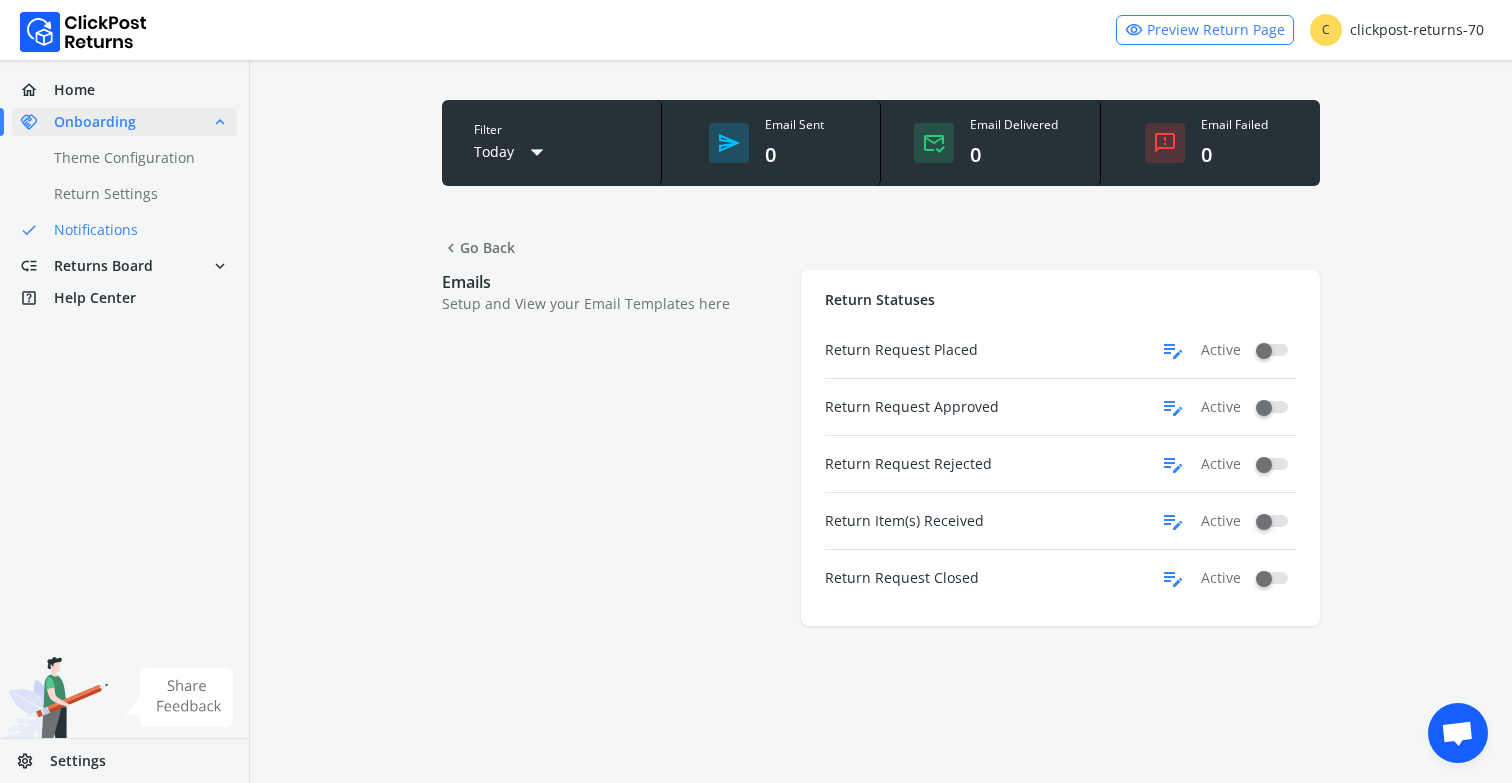 click on "edit_note" at bounding box center [1171, 350] 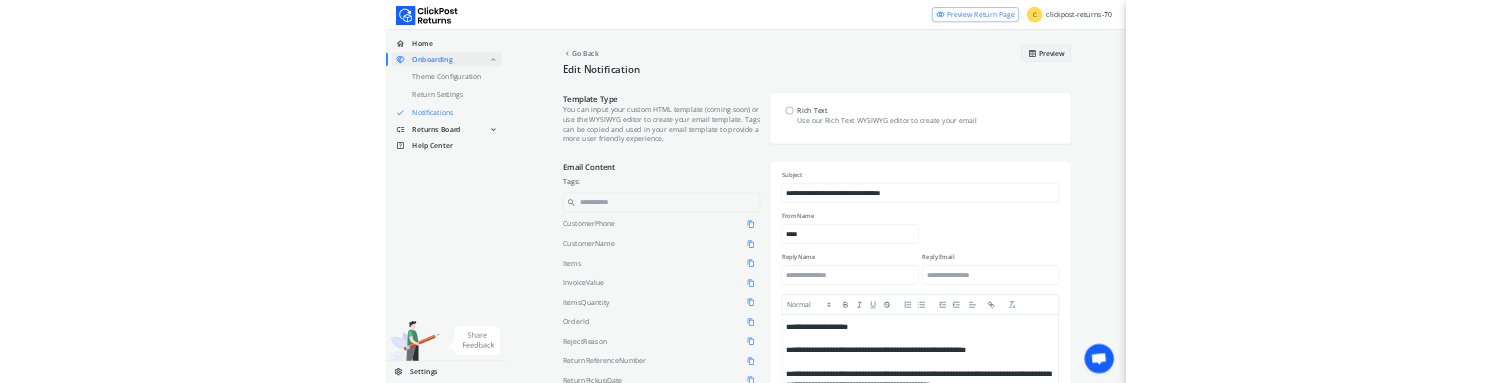 scroll, scrollTop: 411, scrollLeft: 0, axis: vertical 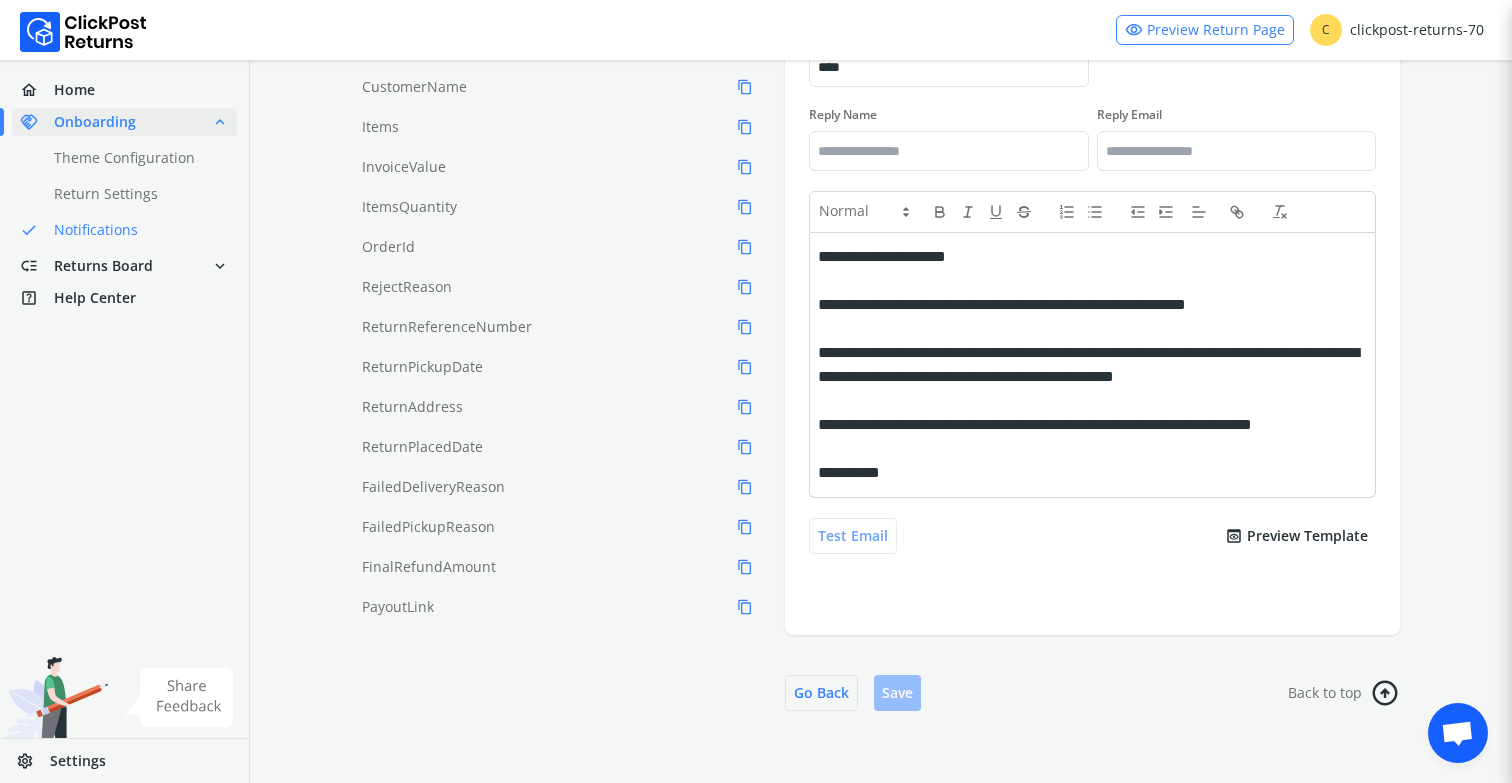 click on "Test Email" at bounding box center (853, 536) 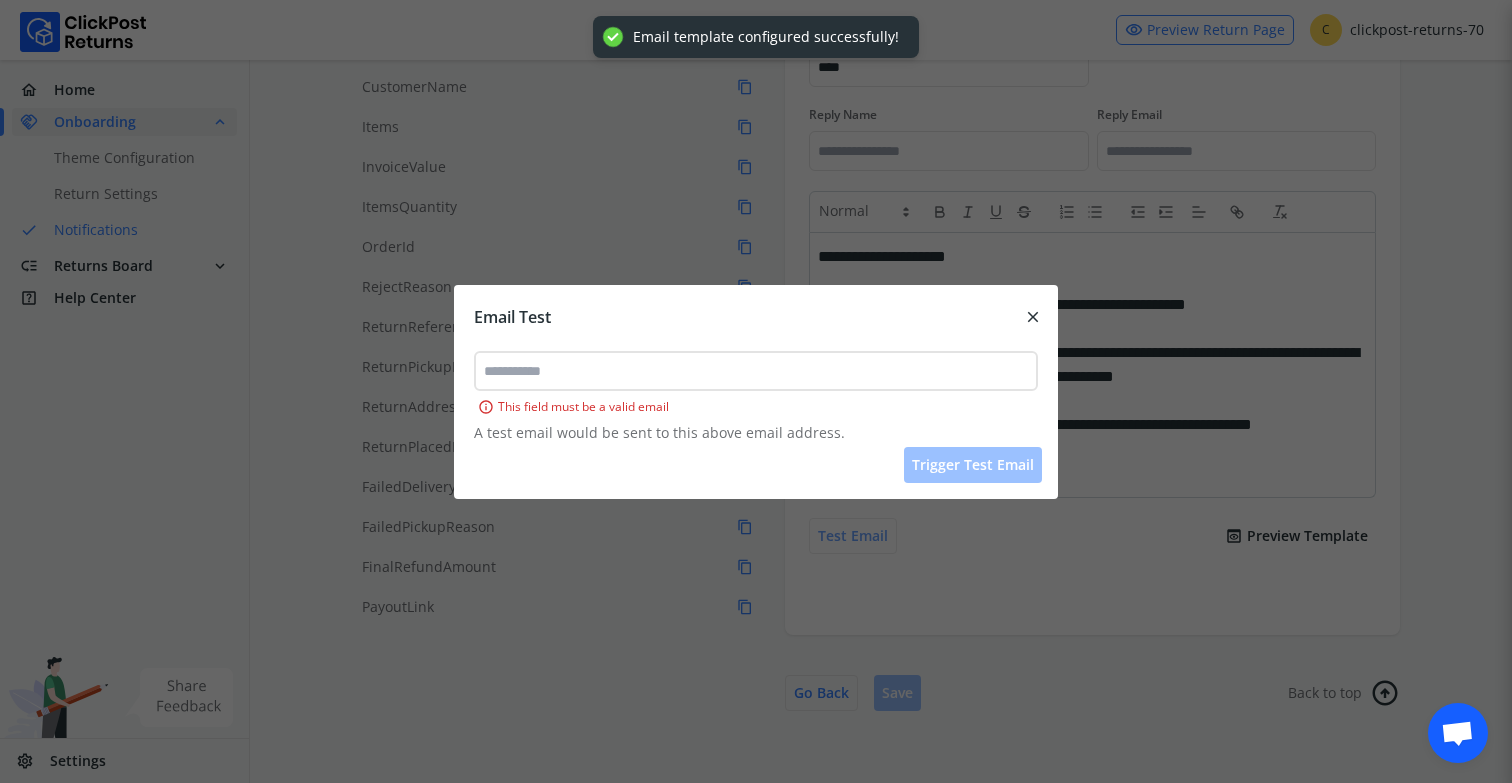 type 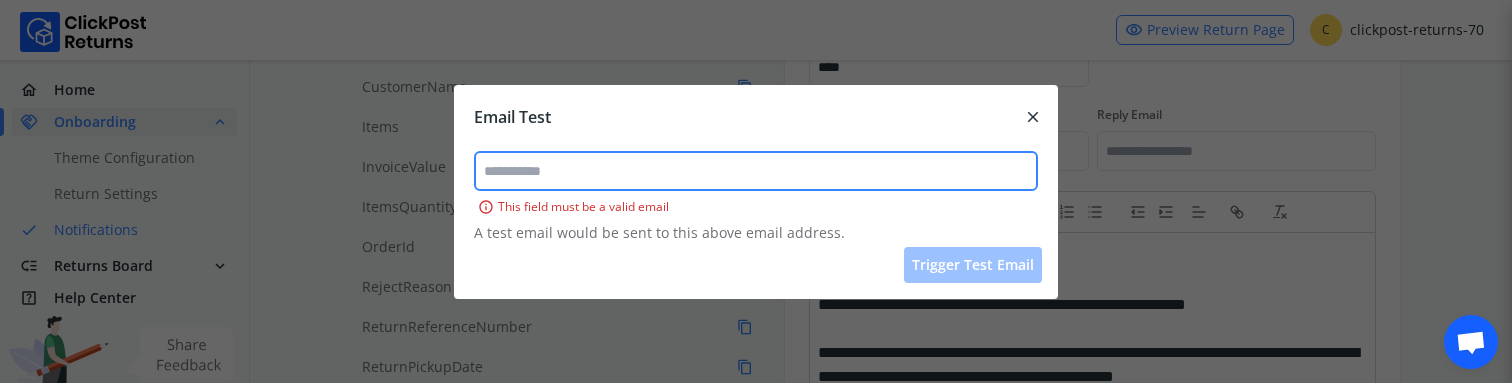 click at bounding box center (756, 171) 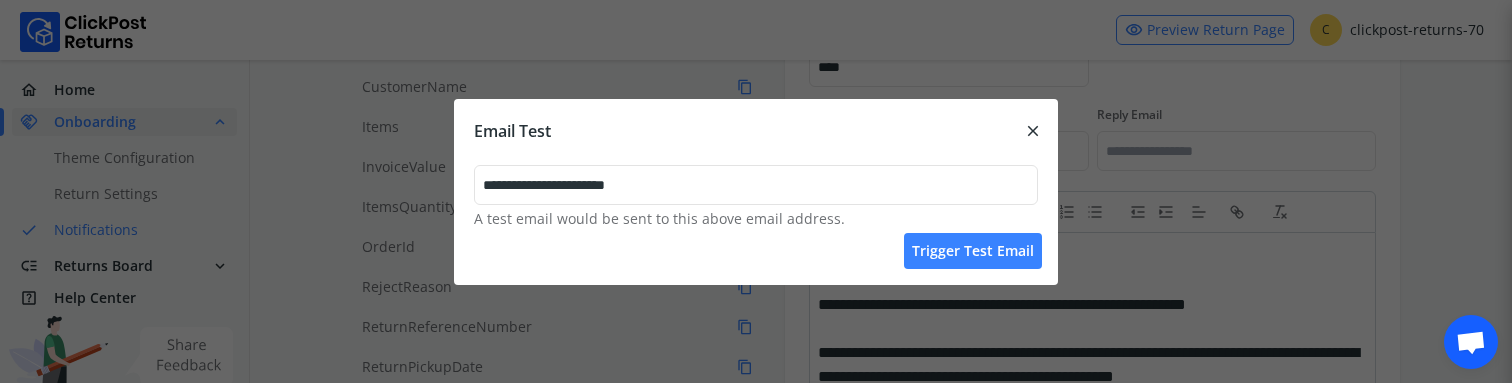 type on "**********" 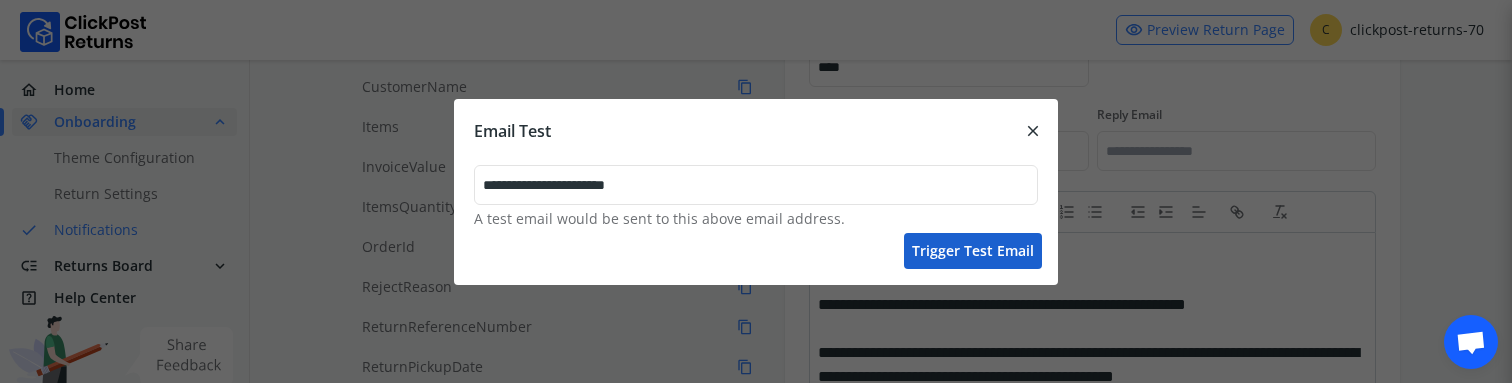 click on "Trigger test email" at bounding box center (973, 251) 